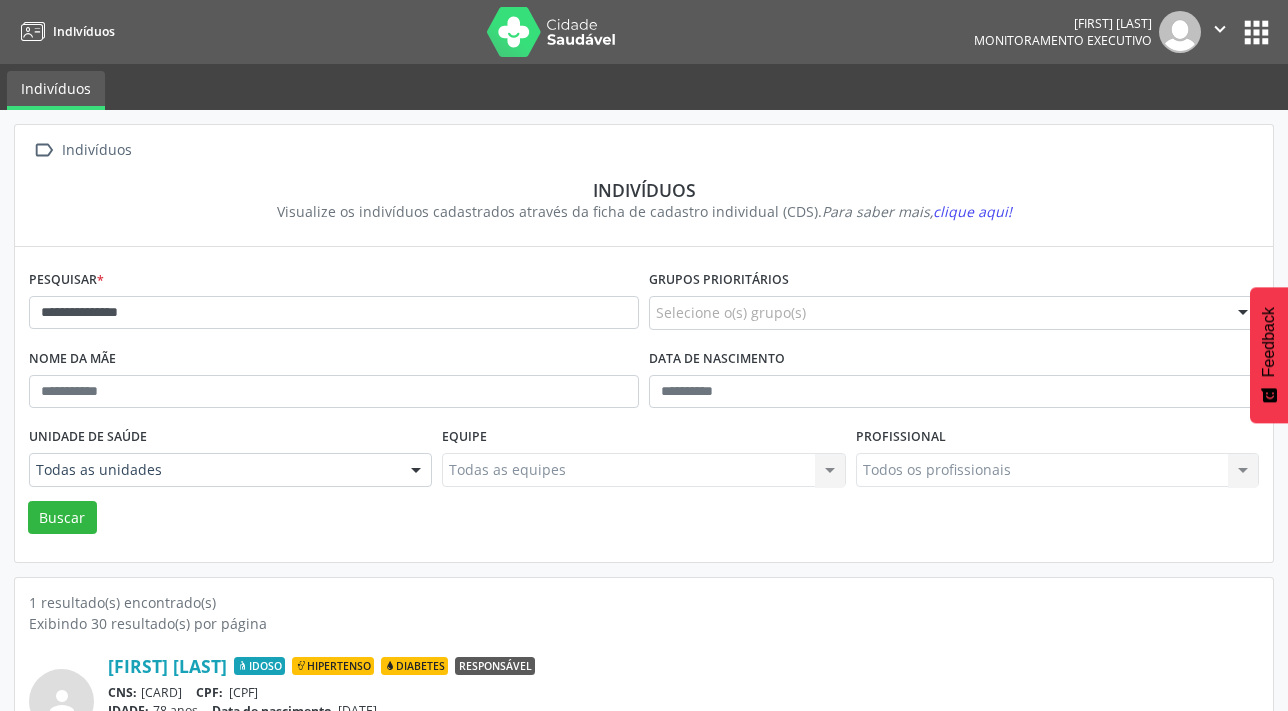scroll, scrollTop: 103, scrollLeft: 0, axis: vertical 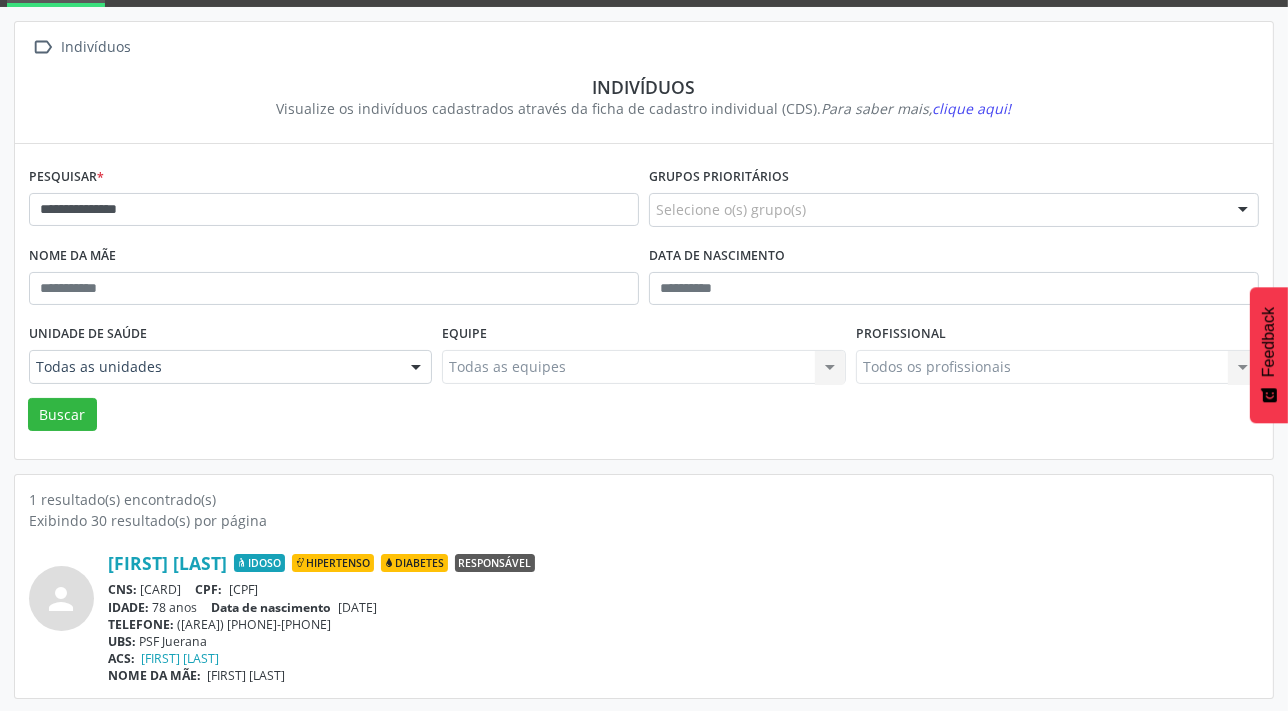 click on "**********" at bounding box center (644, 252) 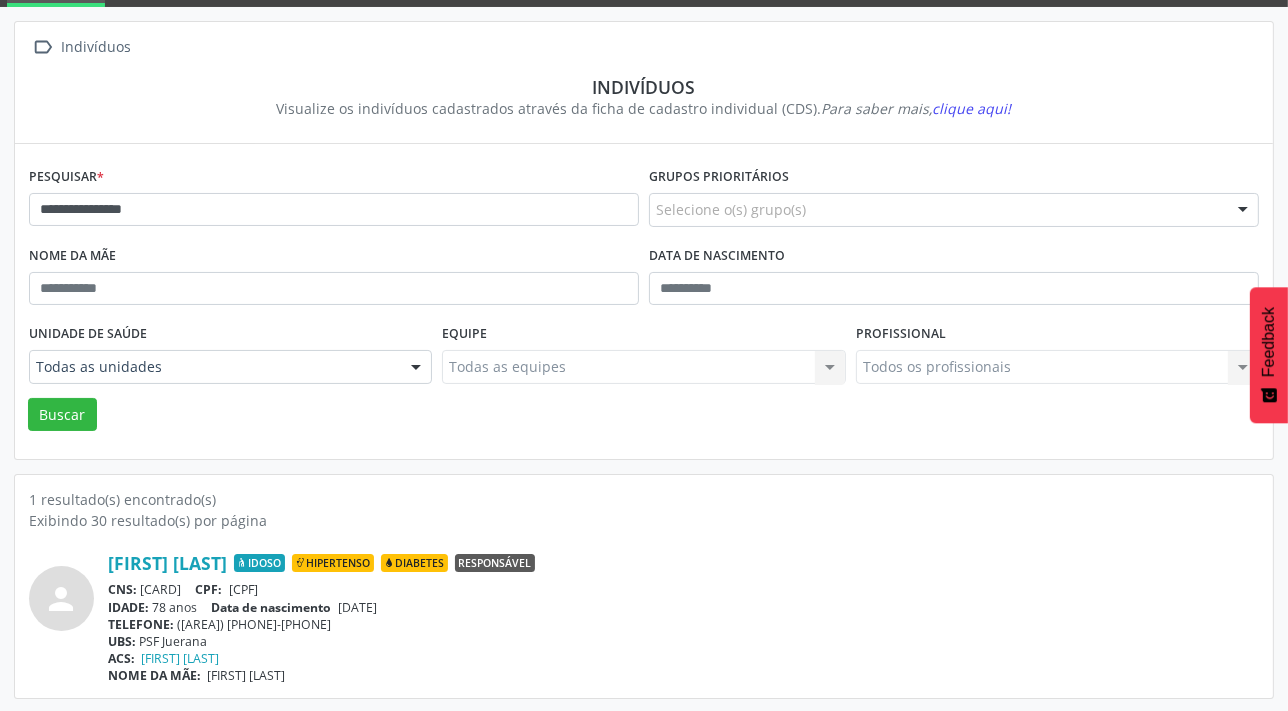 click on "Buscar" at bounding box center (62, 415) 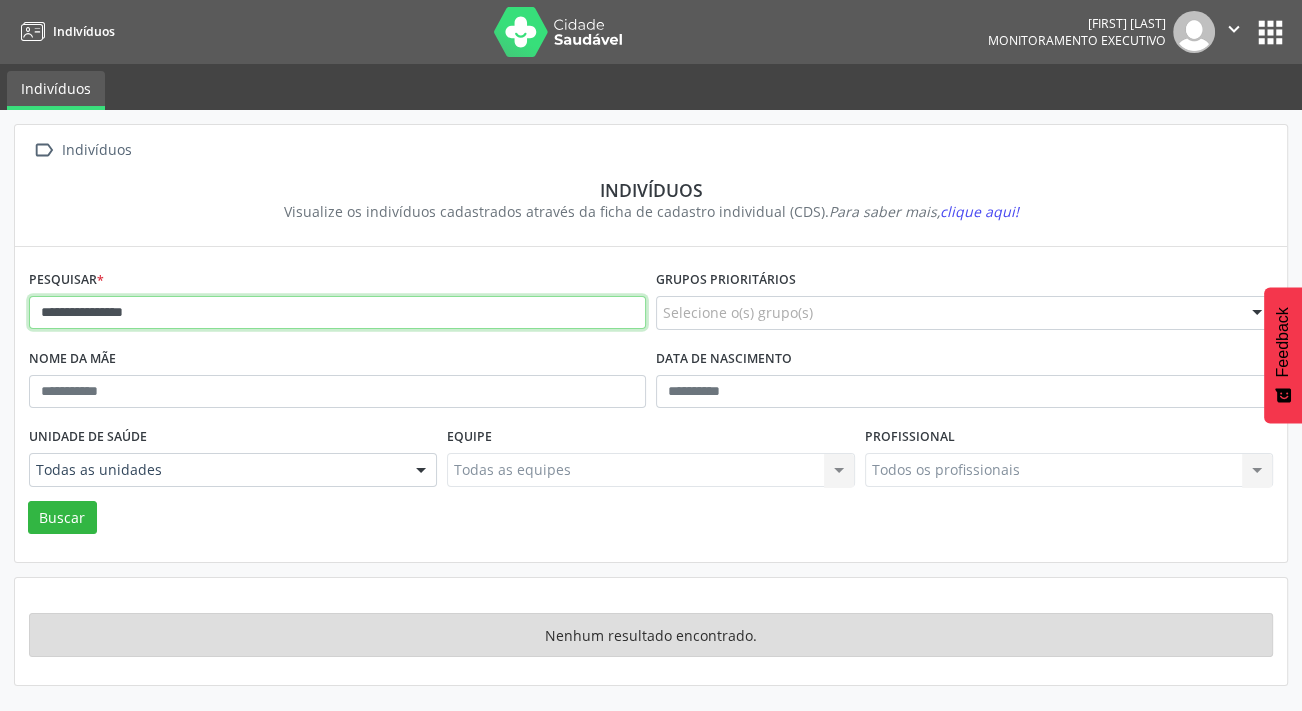 click on "**********" at bounding box center (337, 313) 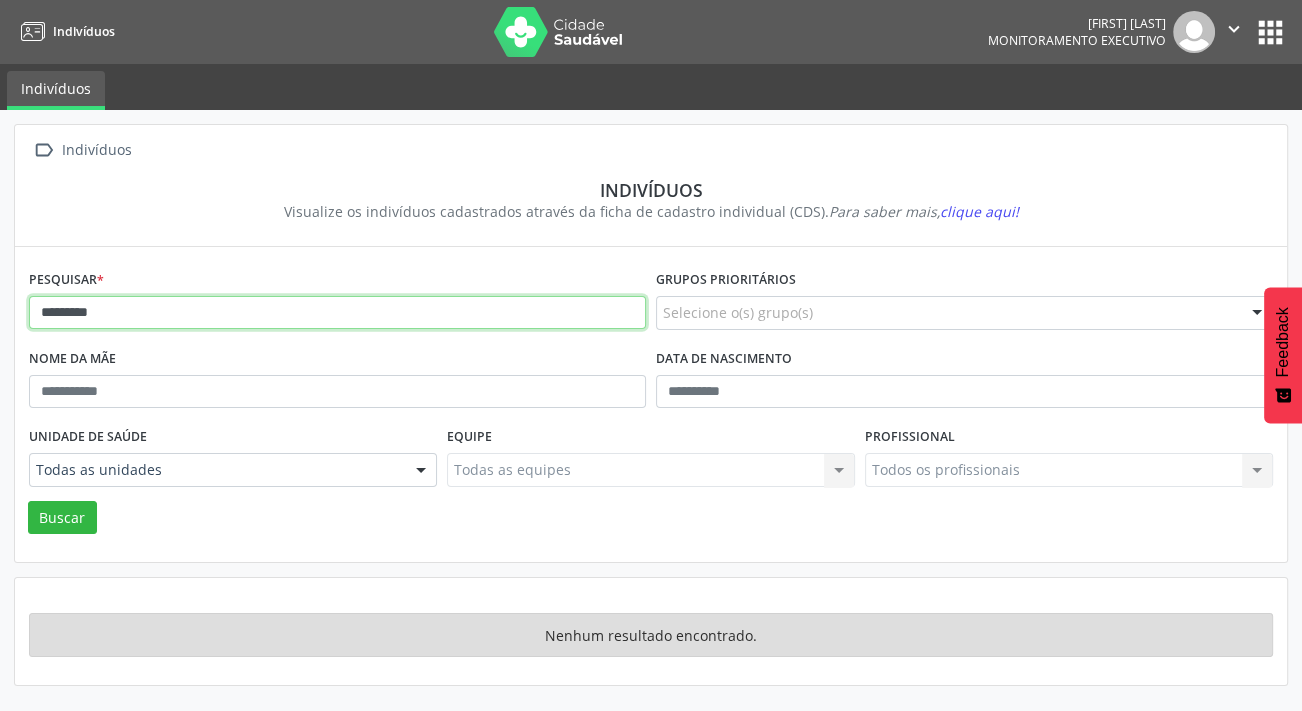 click on "Buscar" at bounding box center [62, 518] 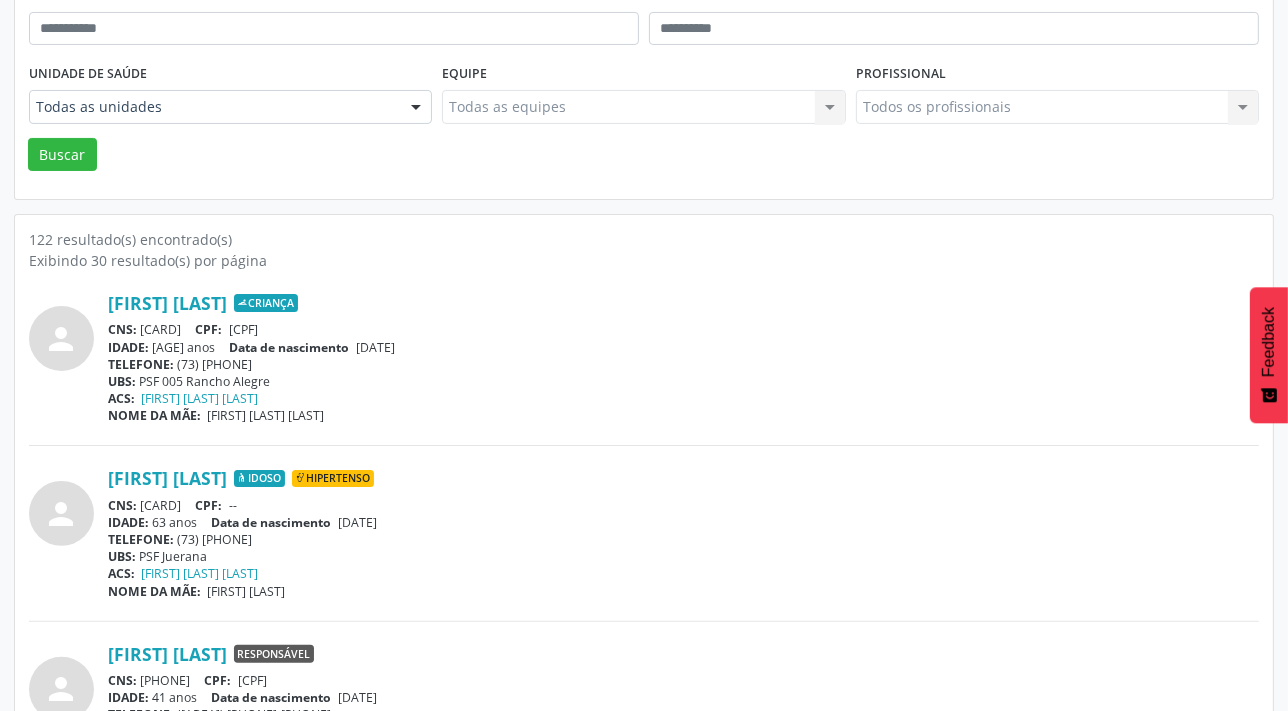 scroll, scrollTop: 0, scrollLeft: 0, axis: both 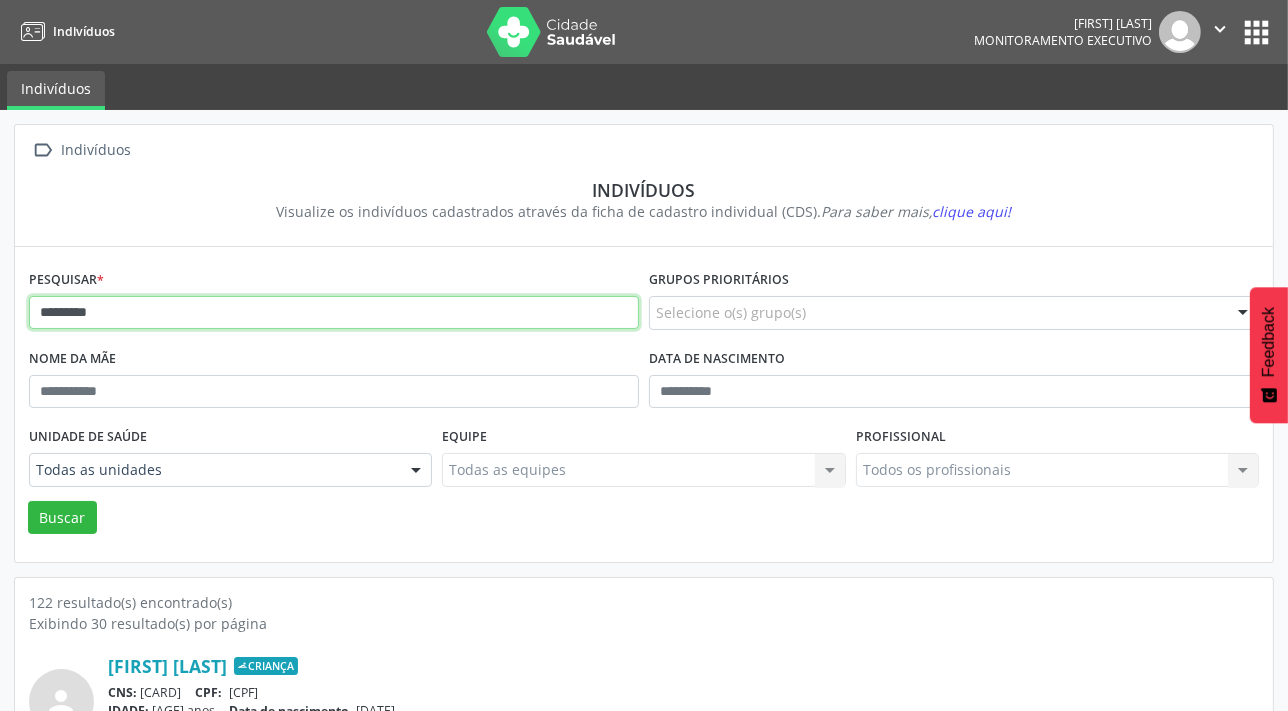 click on "********" at bounding box center (334, 313) 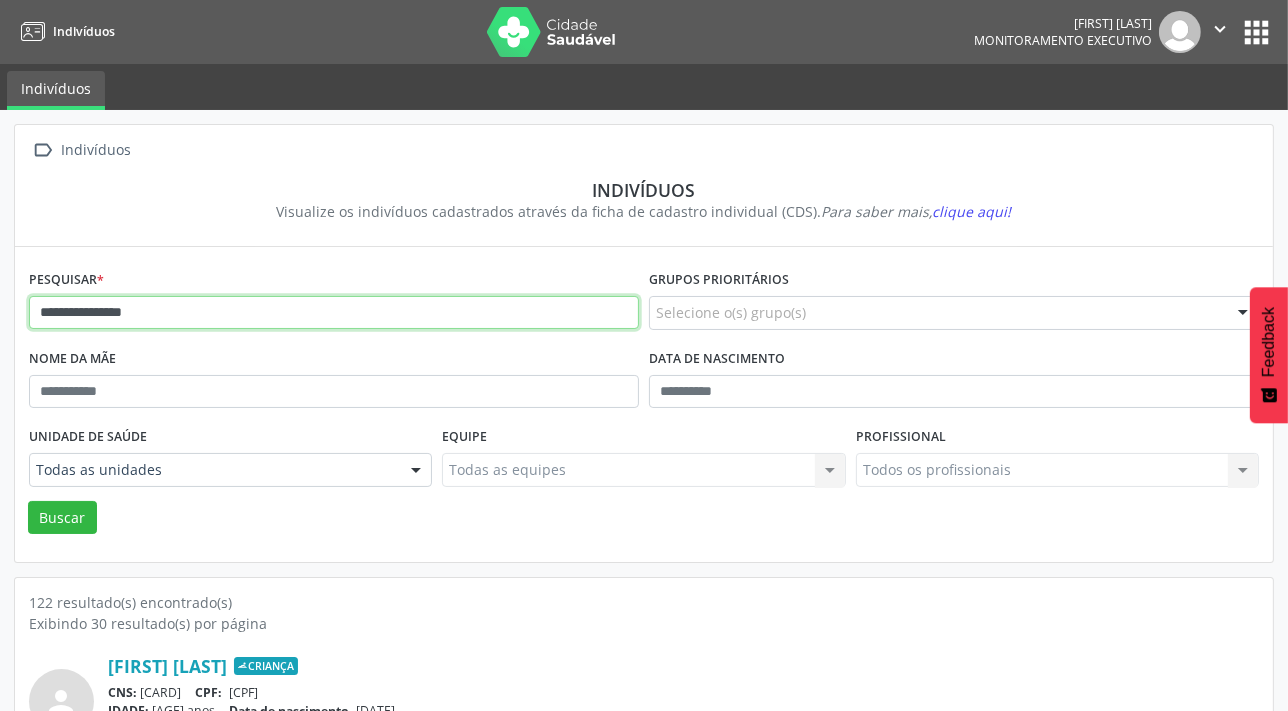 click on "Buscar" at bounding box center (62, 518) 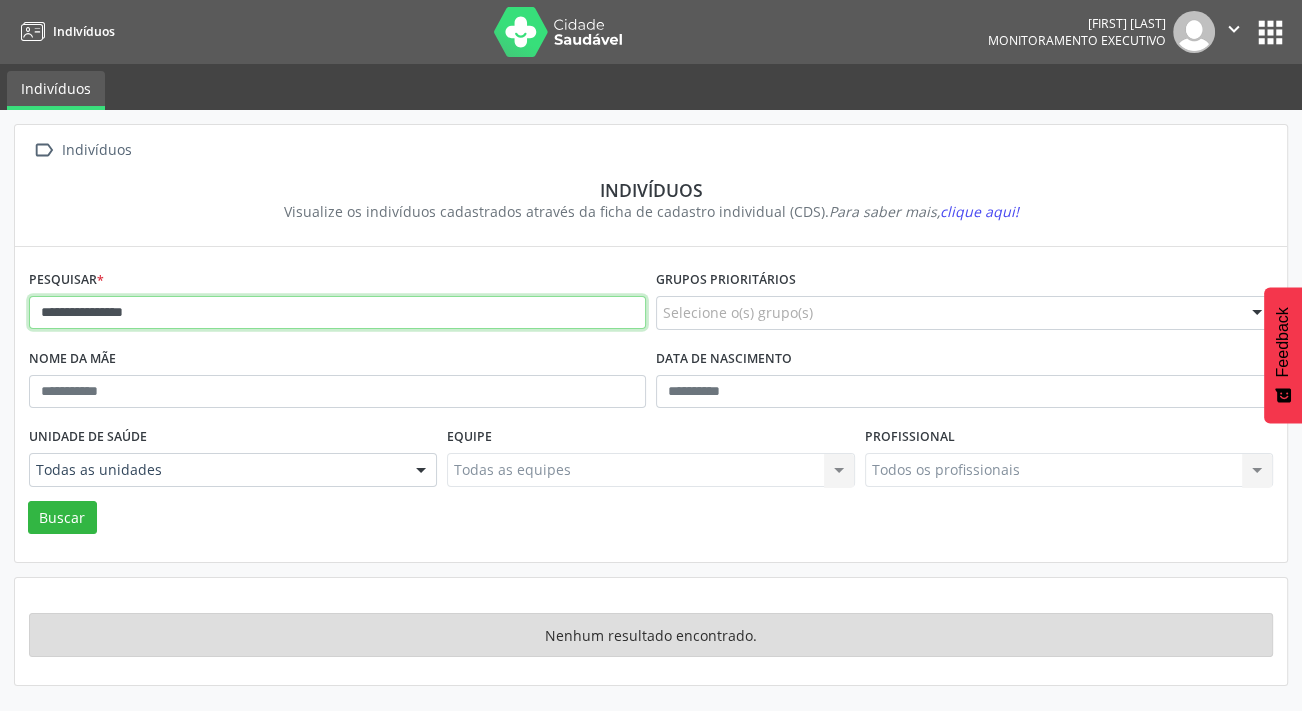 click on "**********" at bounding box center [337, 313] 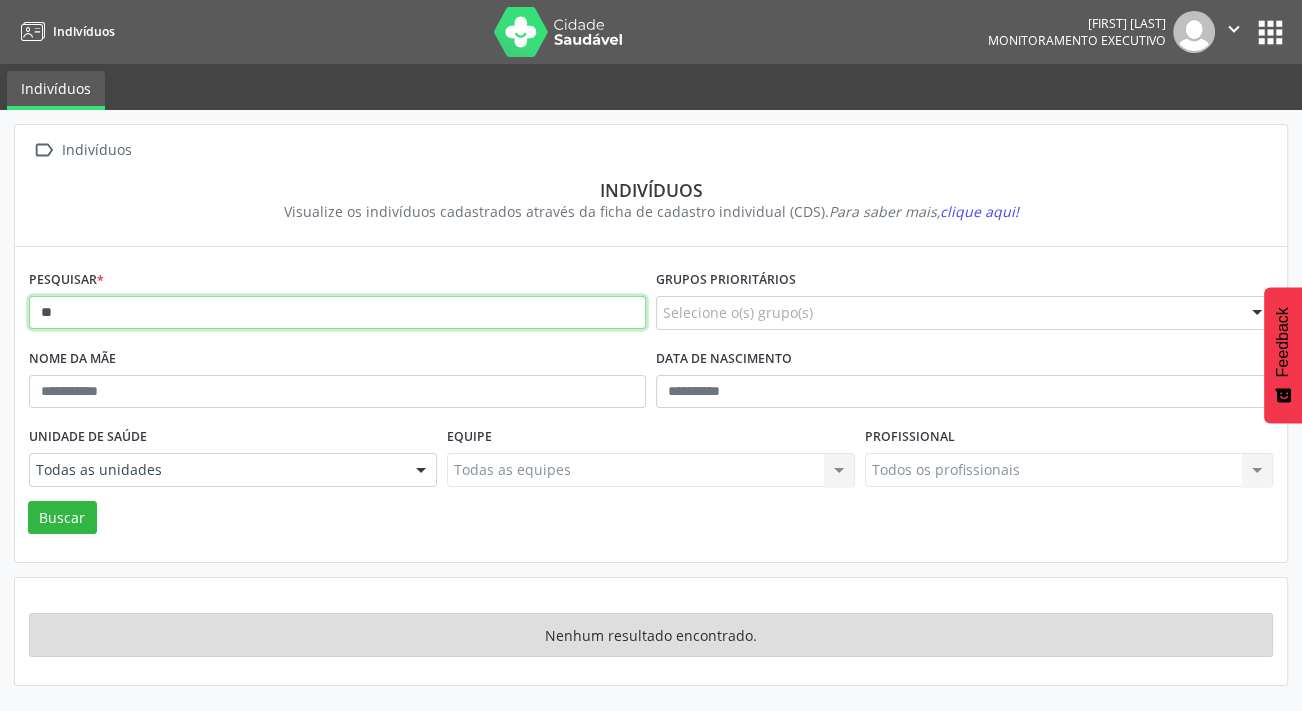 type on "*" 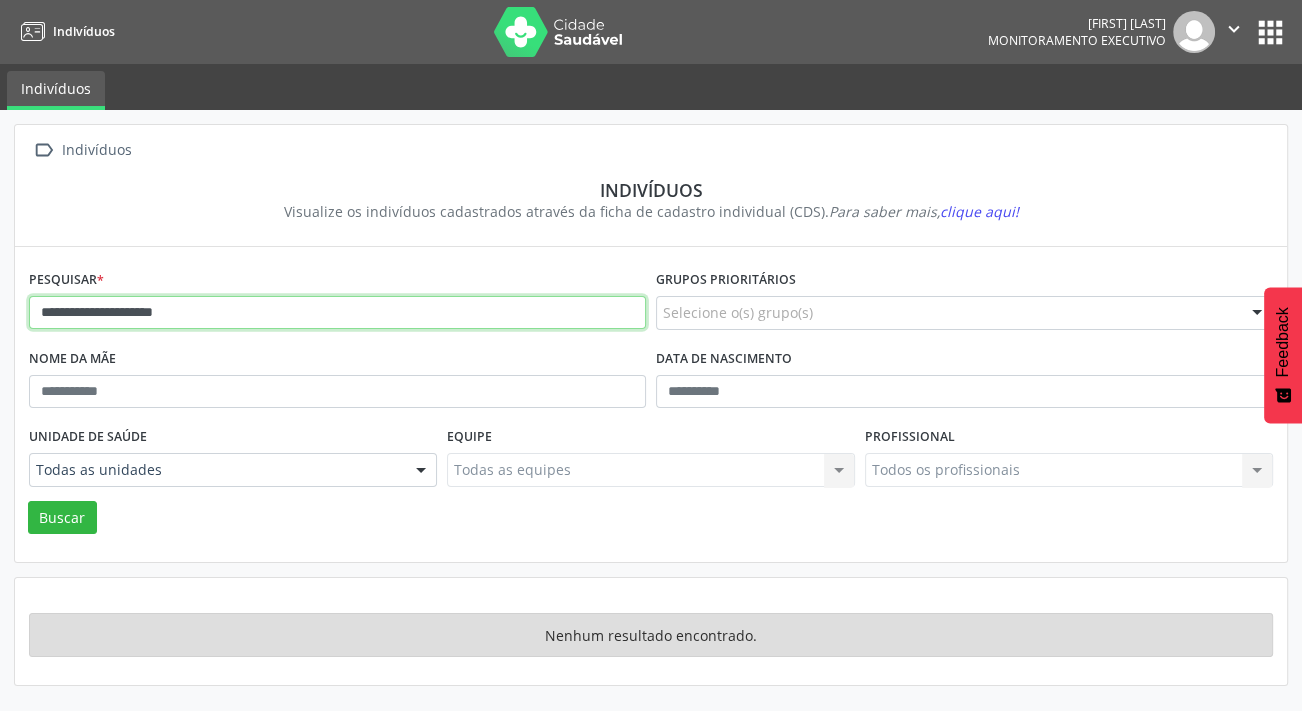 click on "Buscar" at bounding box center [62, 518] 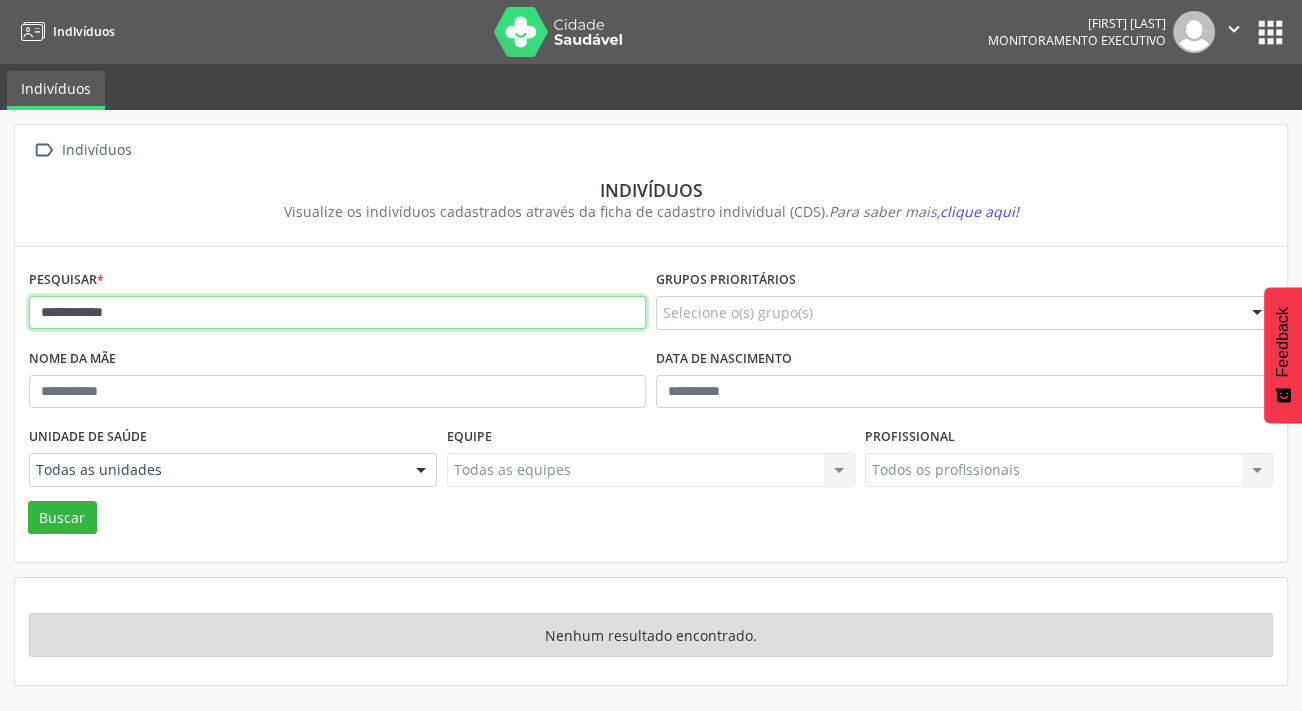 click on "Buscar" at bounding box center (62, 518) 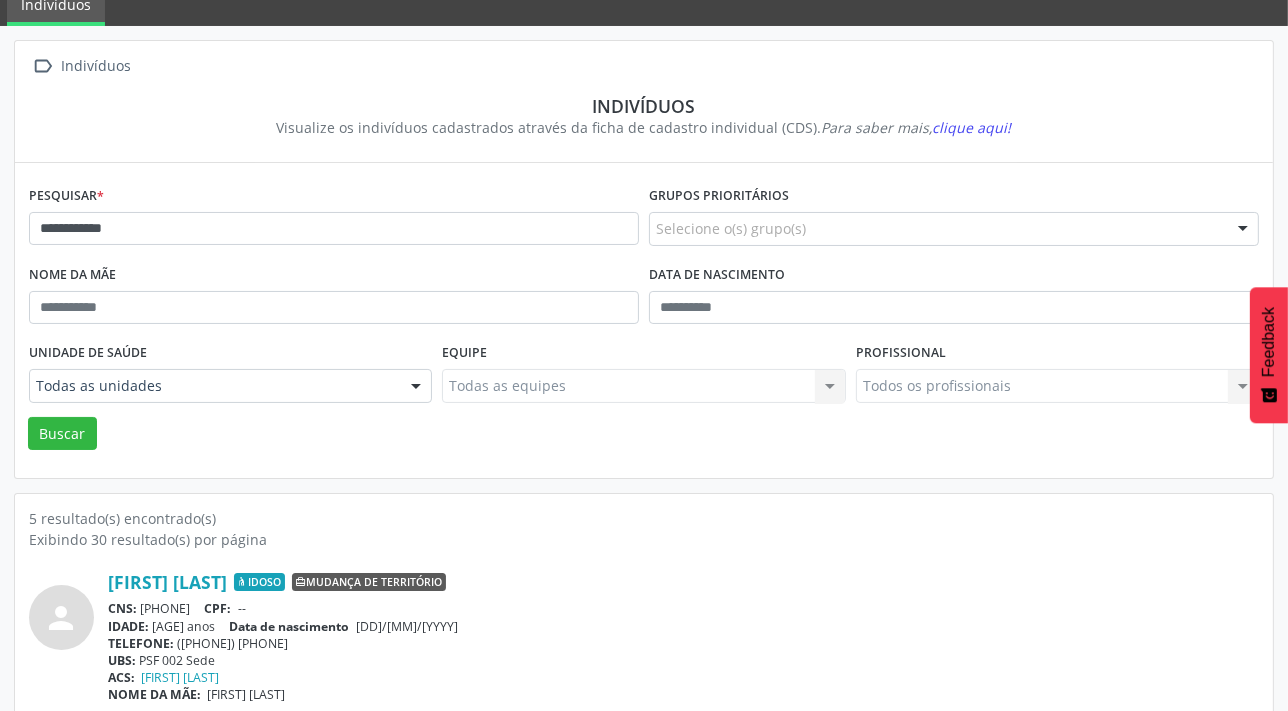 scroll, scrollTop: 77, scrollLeft: 0, axis: vertical 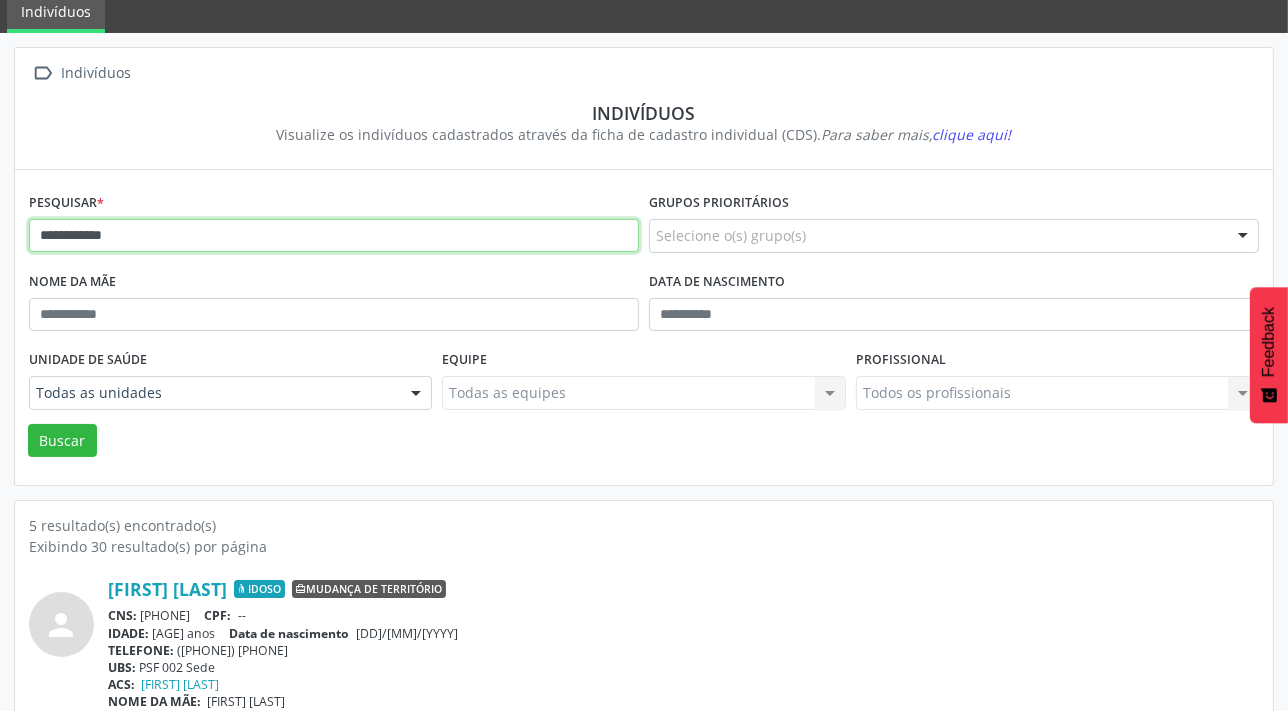 click on "**********" at bounding box center [334, 236] 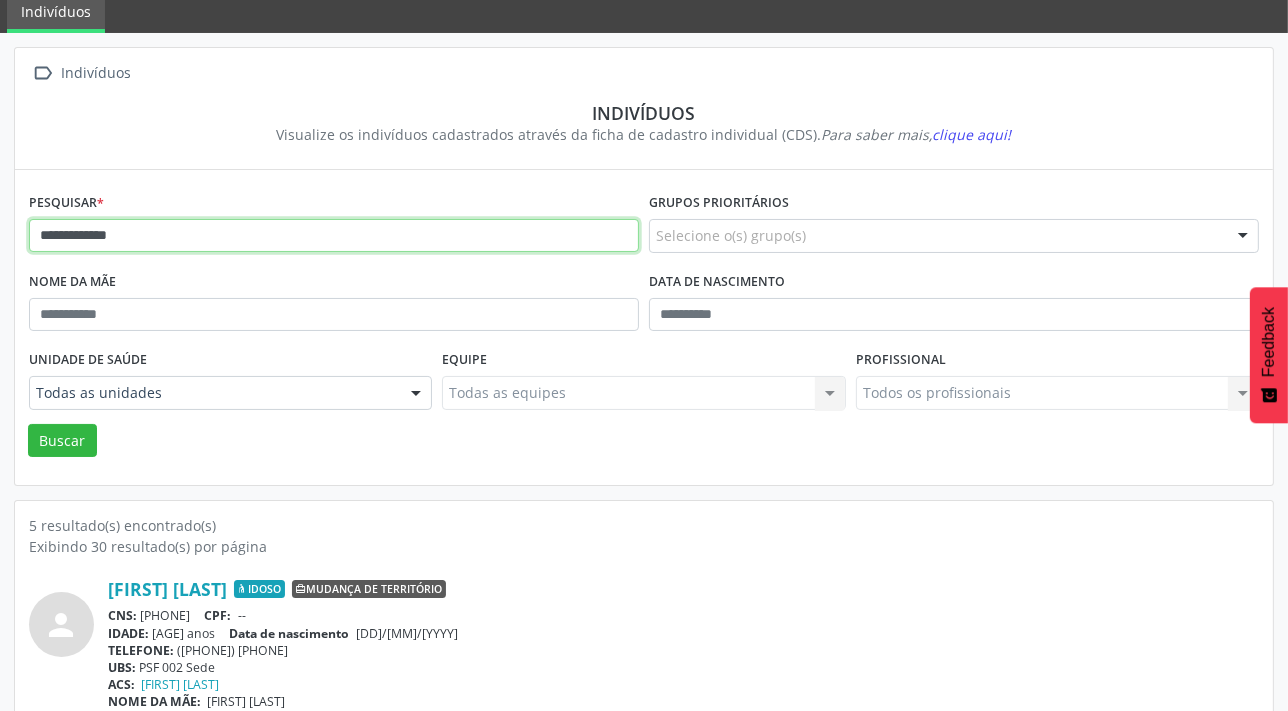 click on "Buscar" at bounding box center [62, 441] 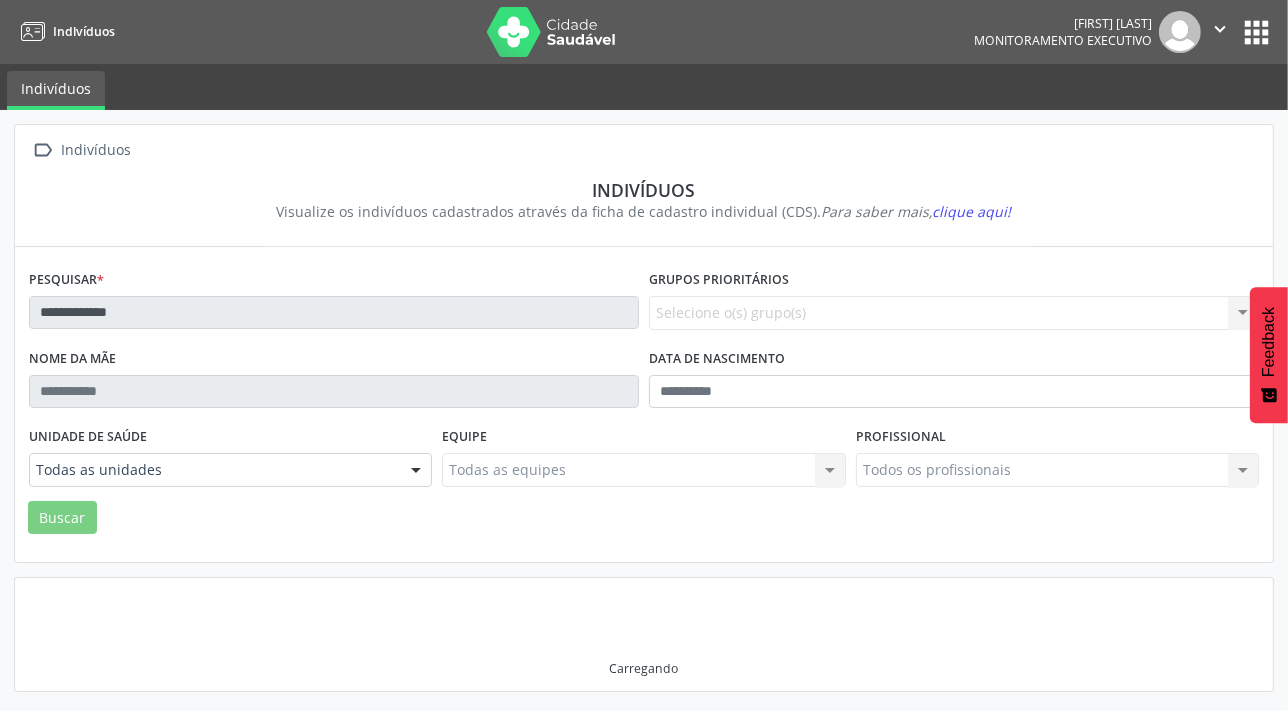 scroll, scrollTop: 0, scrollLeft: 0, axis: both 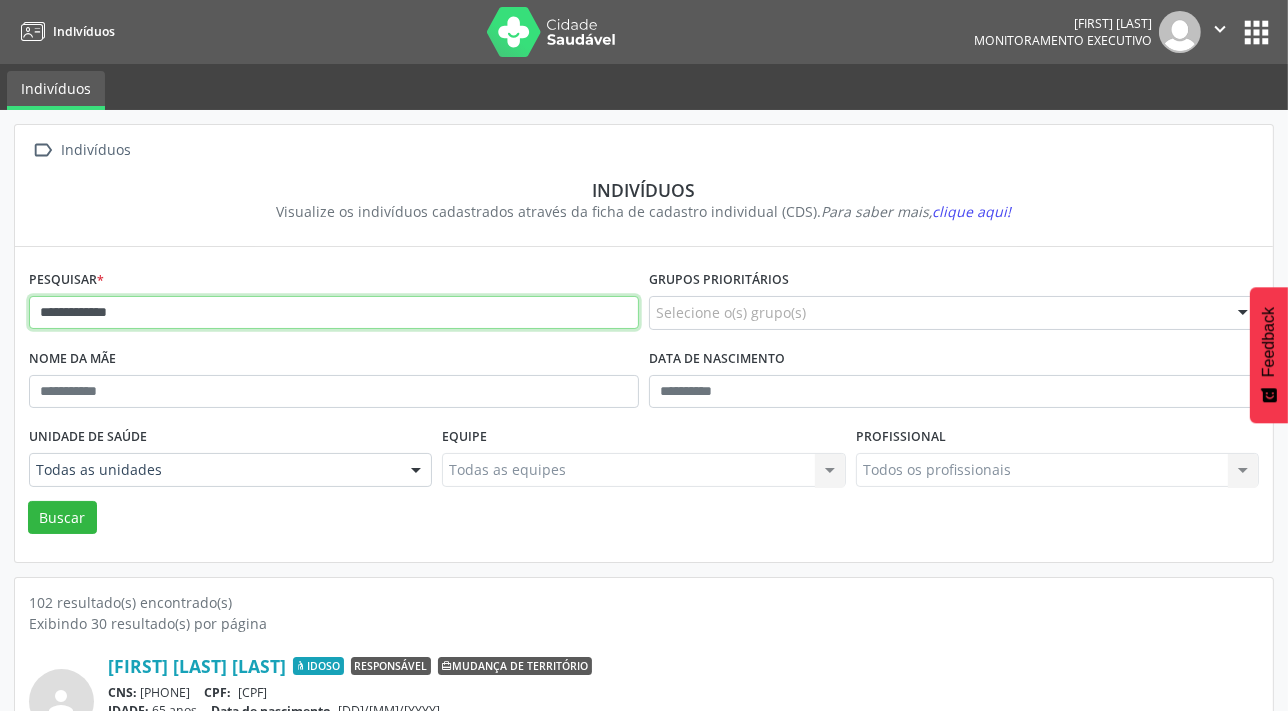 click on "**********" at bounding box center [334, 313] 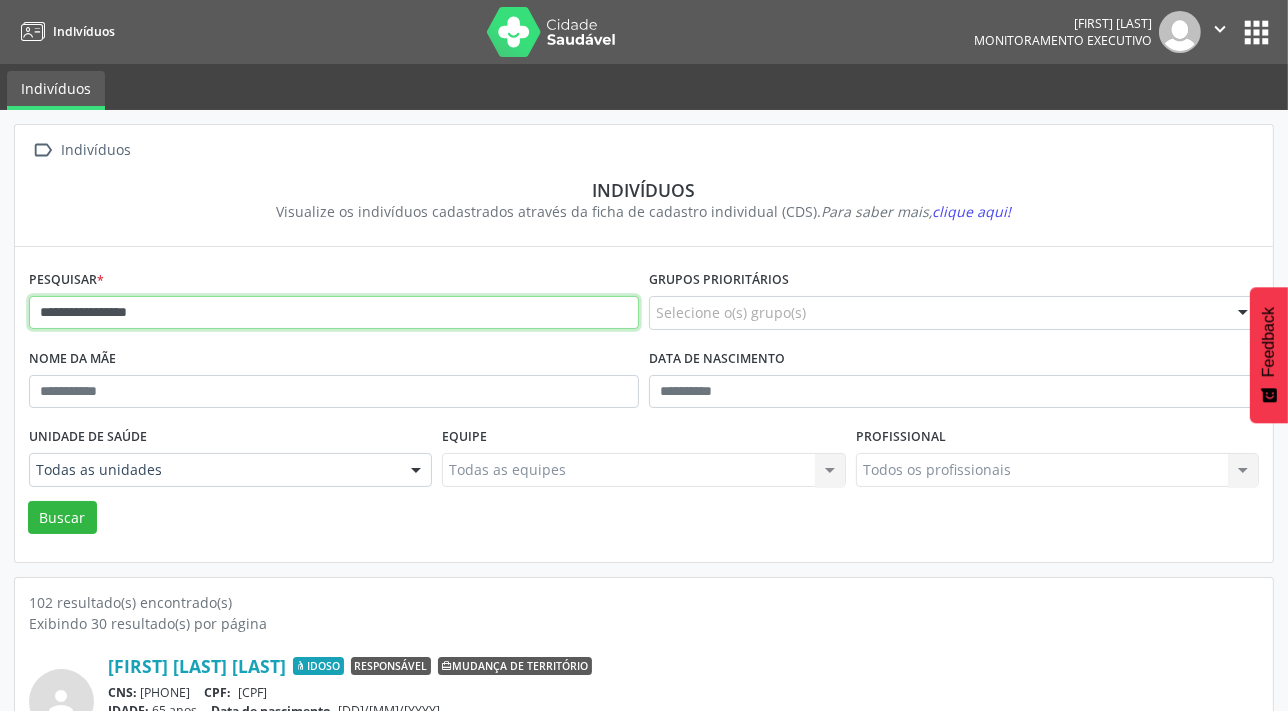 click on "Buscar" at bounding box center (62, 518) 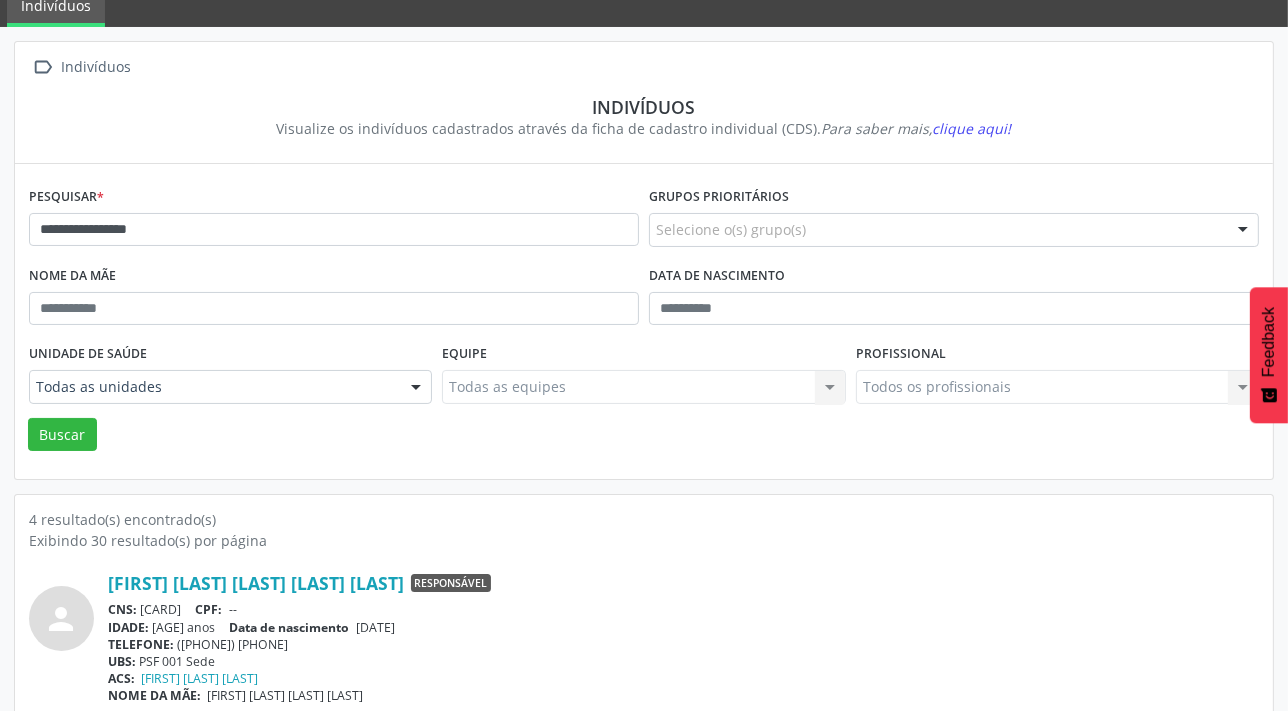 scroll, scrollTop: 0, scrollLeft: 0, axis: both 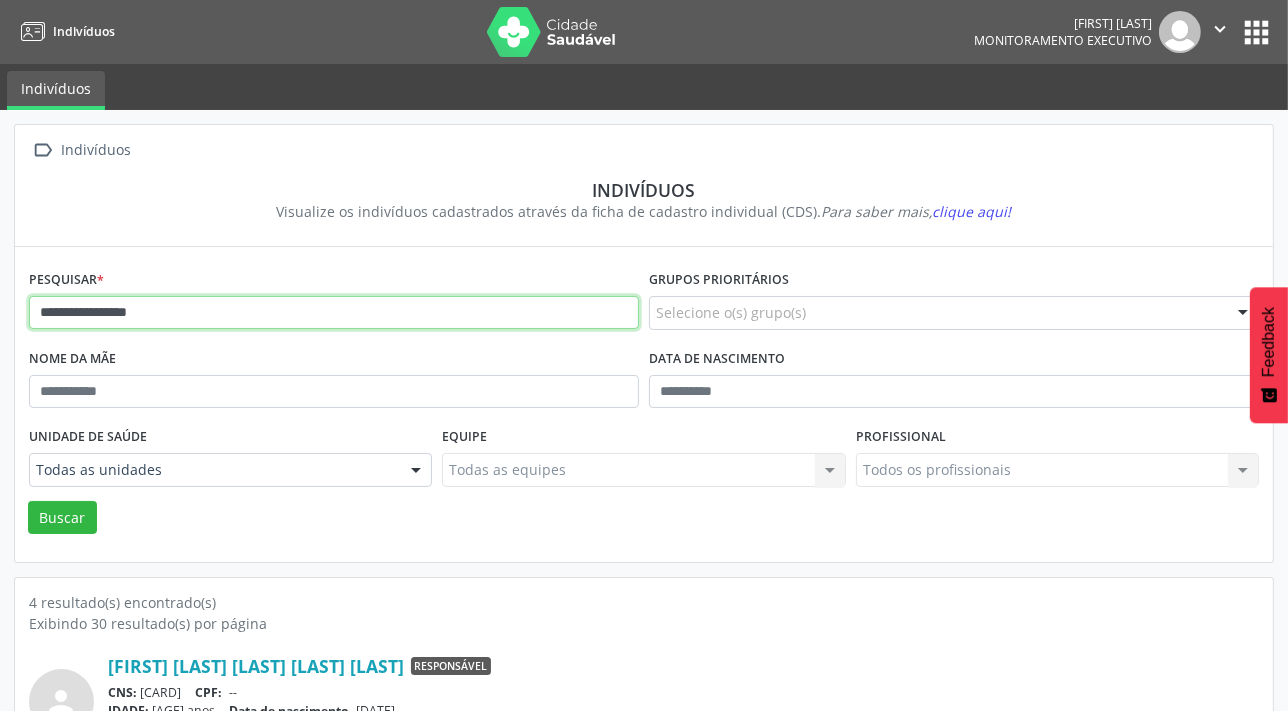 click on "**********" at bounding box center [334, 313] 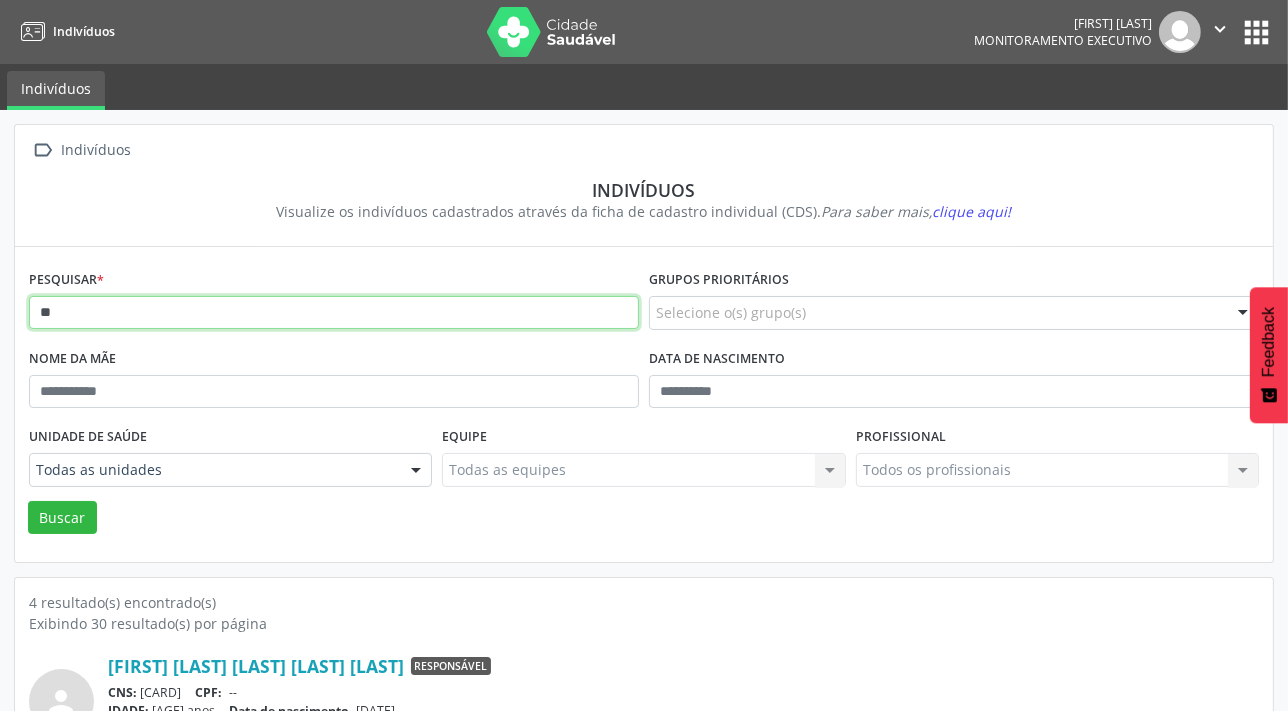 type on "*" 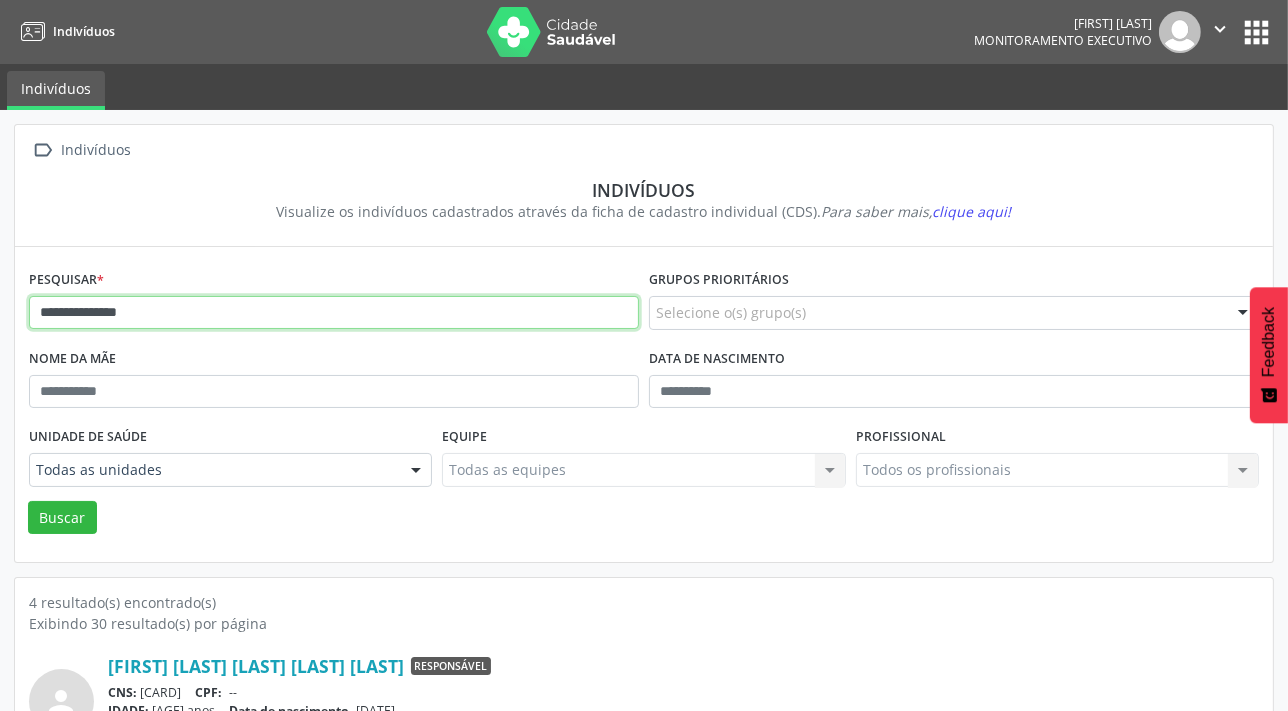 click on "Buscar" at bounding box center [62, 518] 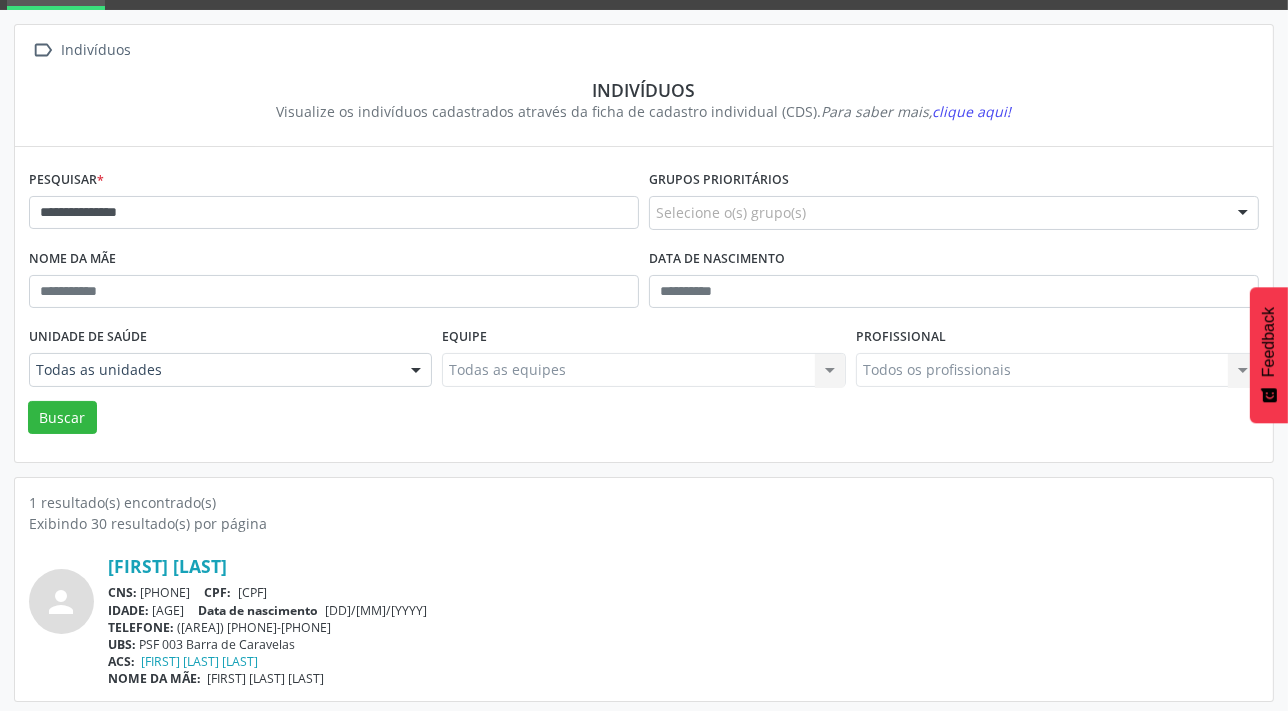 scroll, scrollTop: 103, scrollLeft: 0, axis: vertical 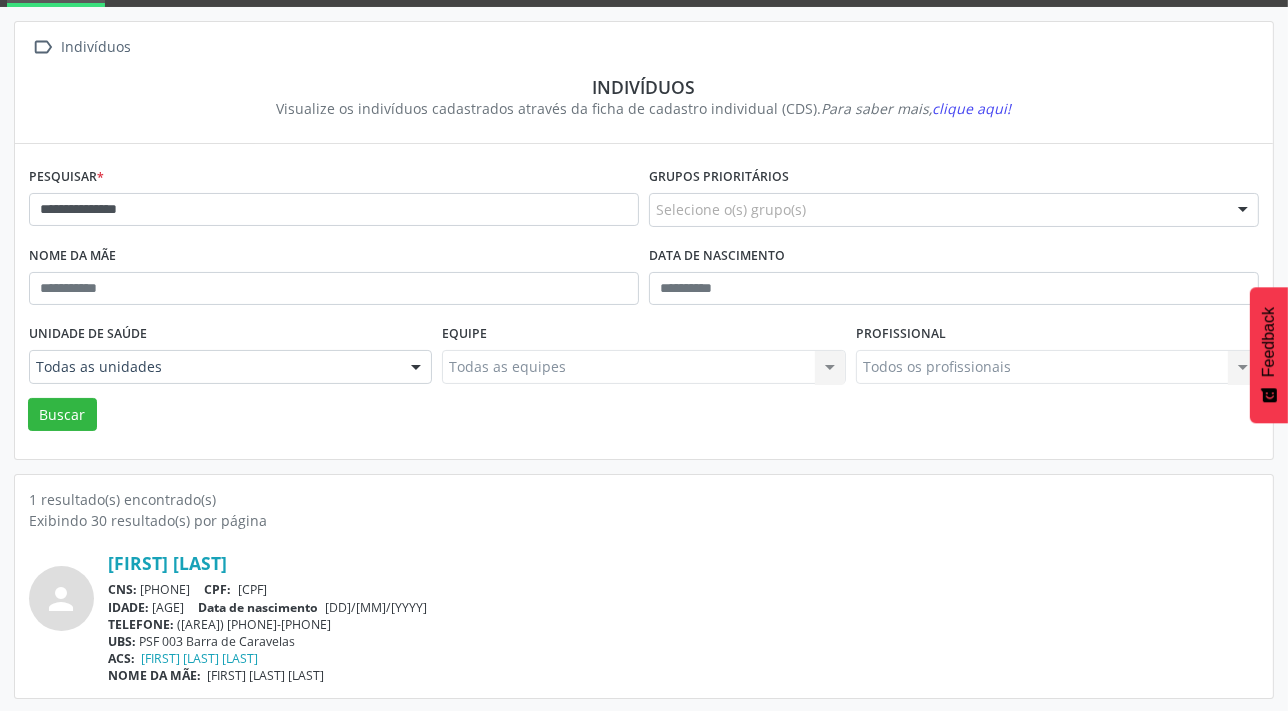 click on "**********" at bounding box center [334, 201] 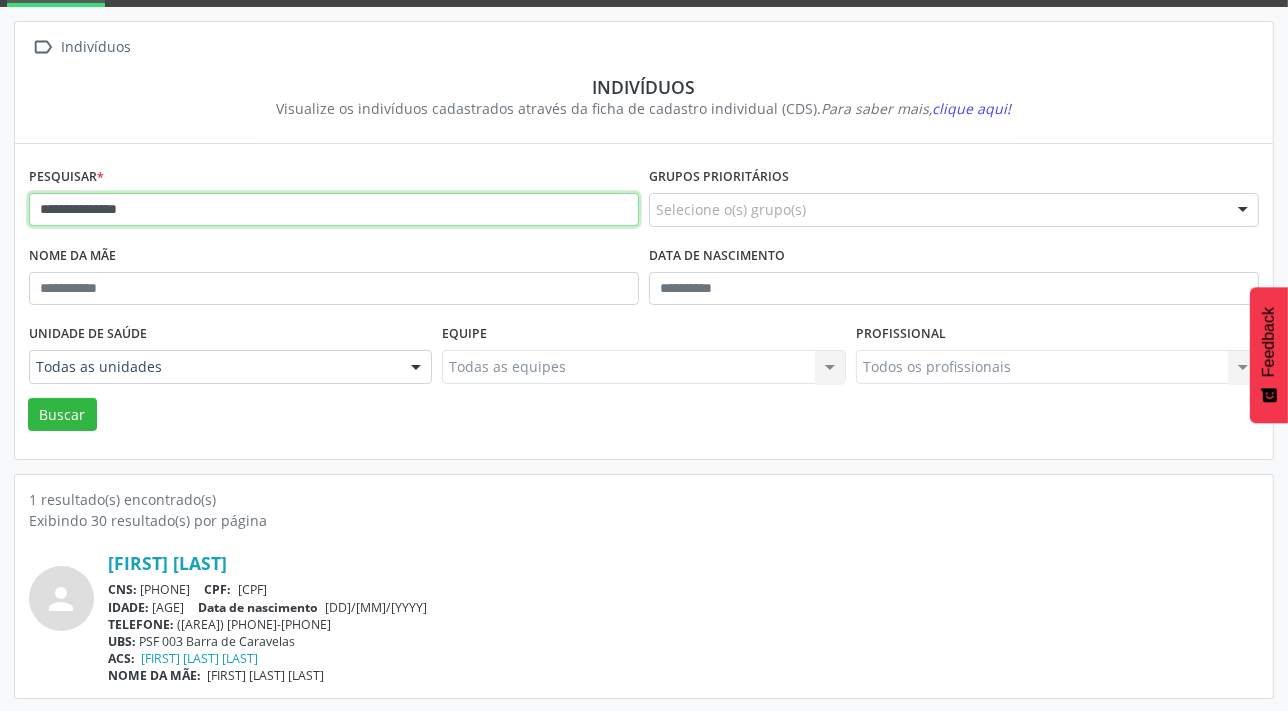 click on "**********" at bounding box center (334, 210) 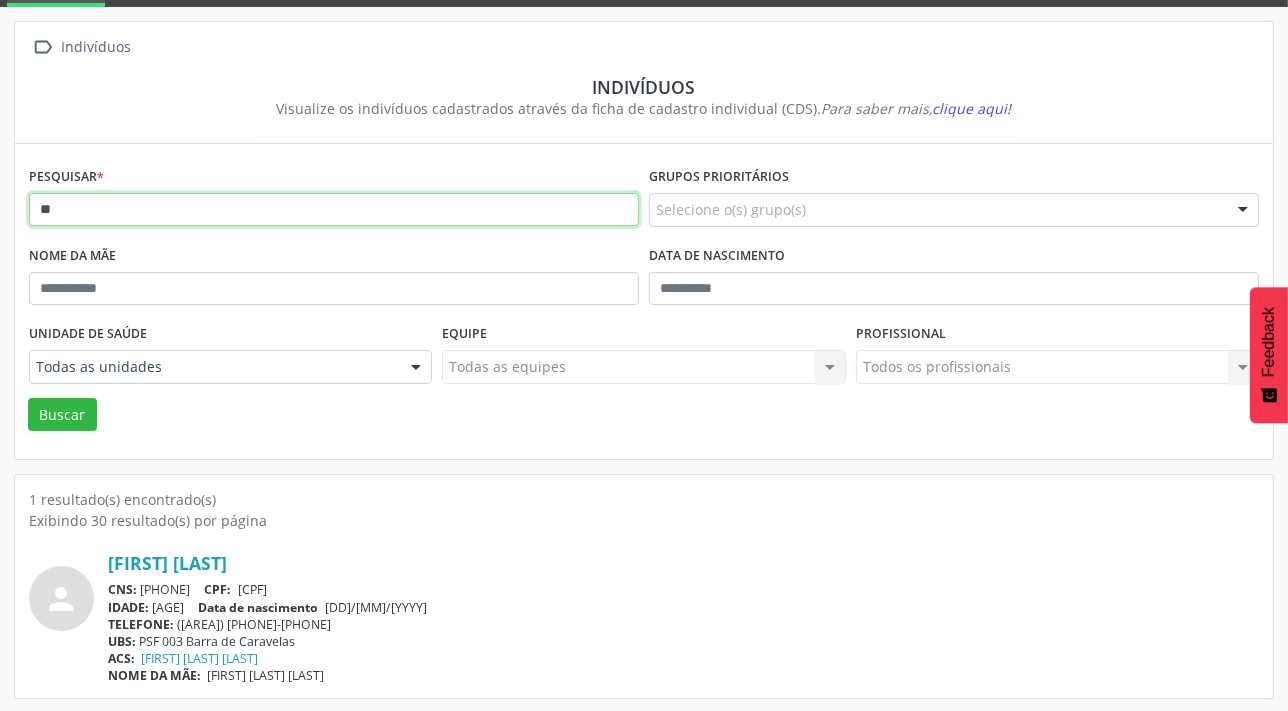 type on "*" 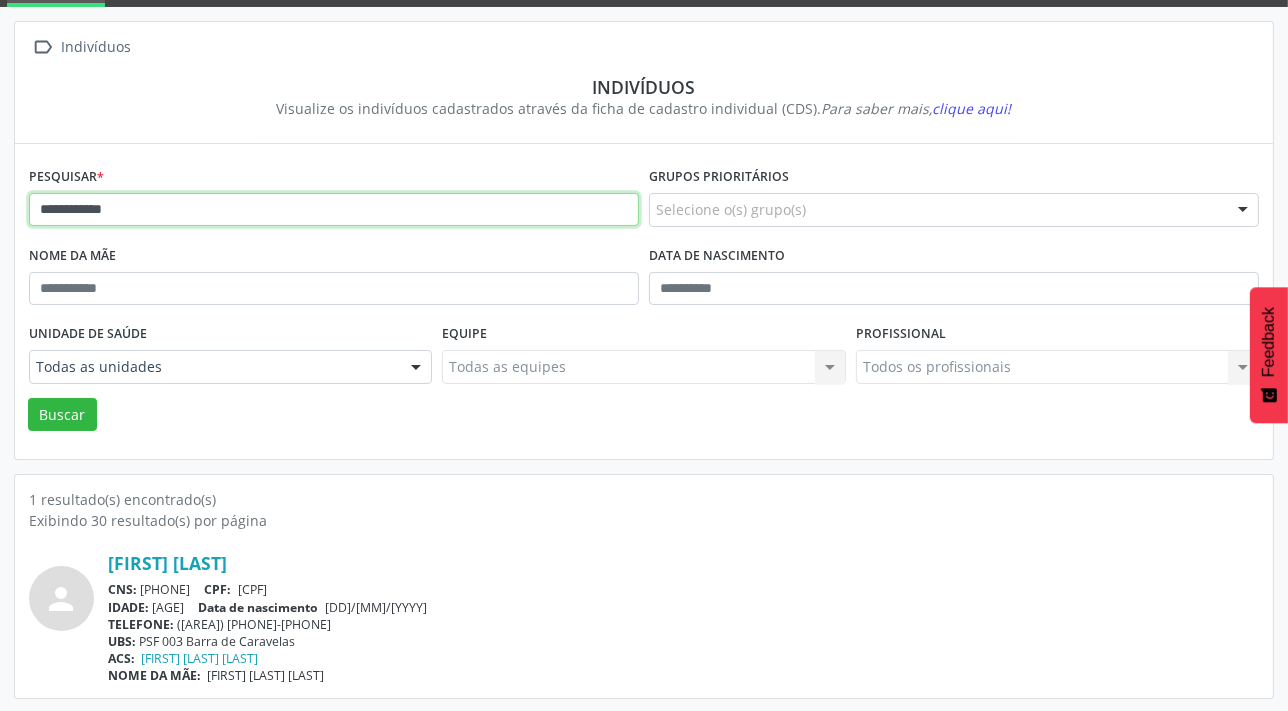 type on "**********" 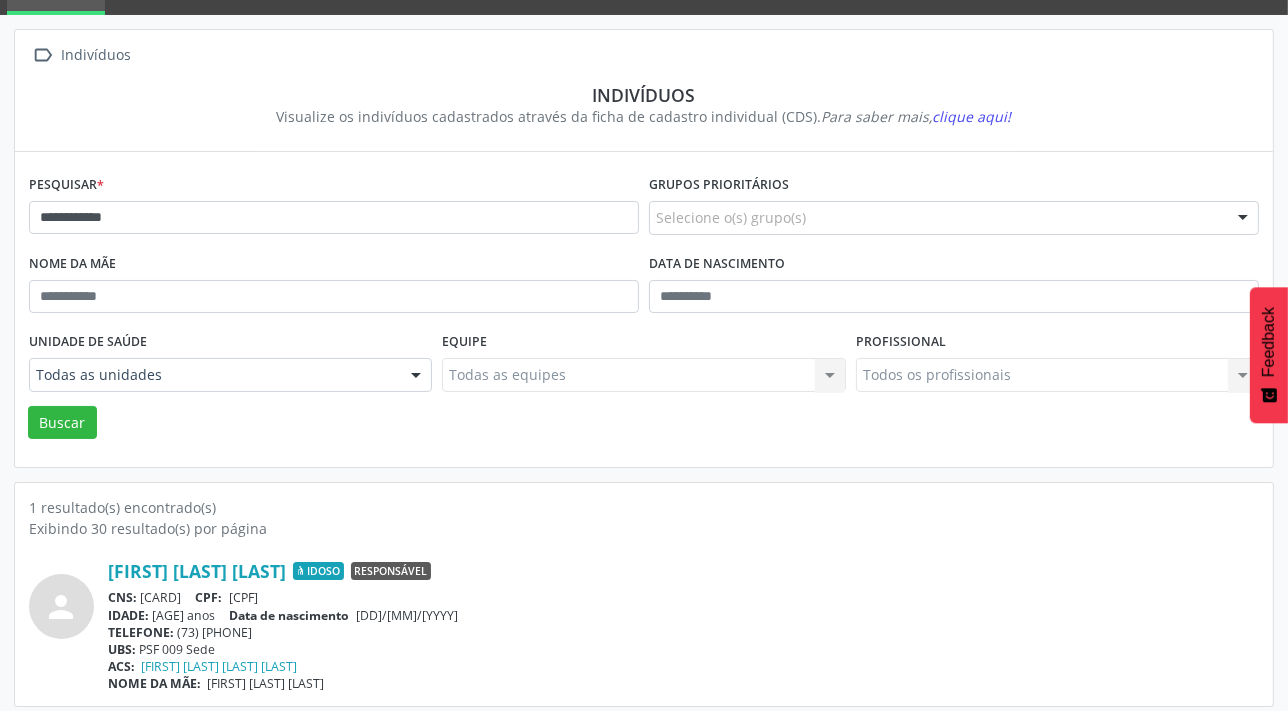 scroll, scrollTop: 103, scrollLeft: 0, axis: vertical 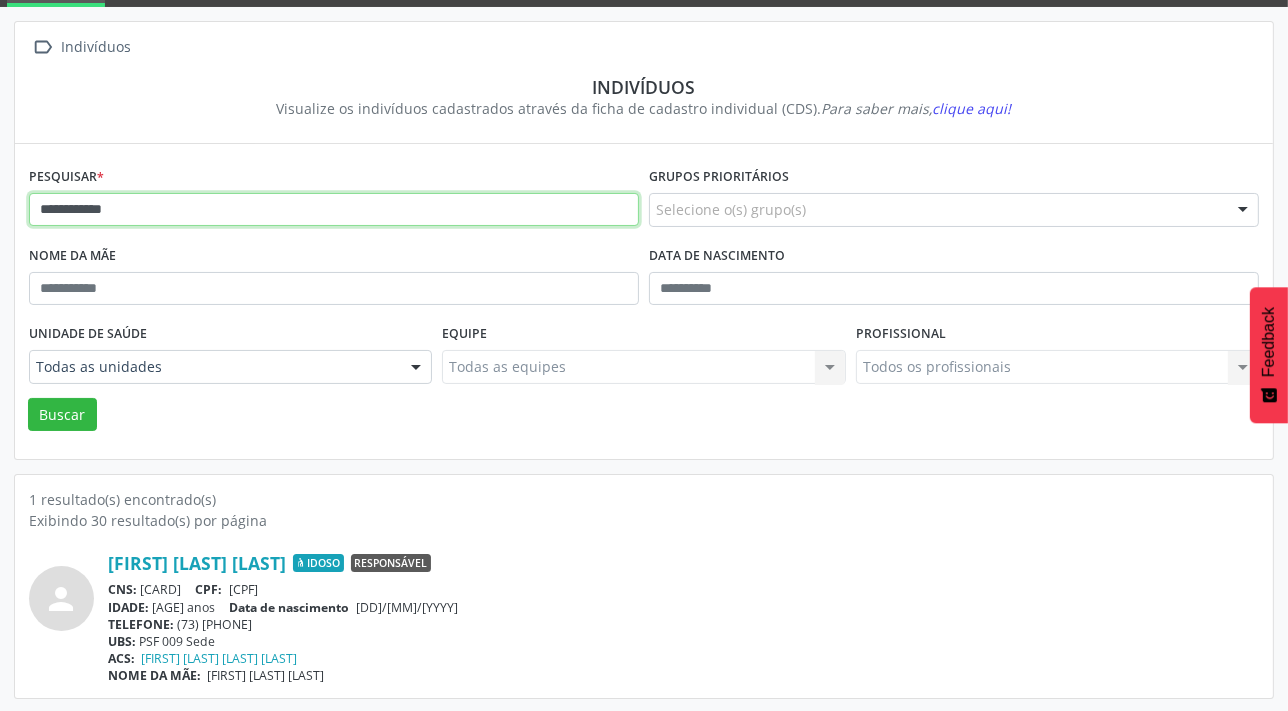 drag, startPoint x: 219, startPoint y: 215, endPoint x: -4, endPoint y: 244, distance: 224.87775 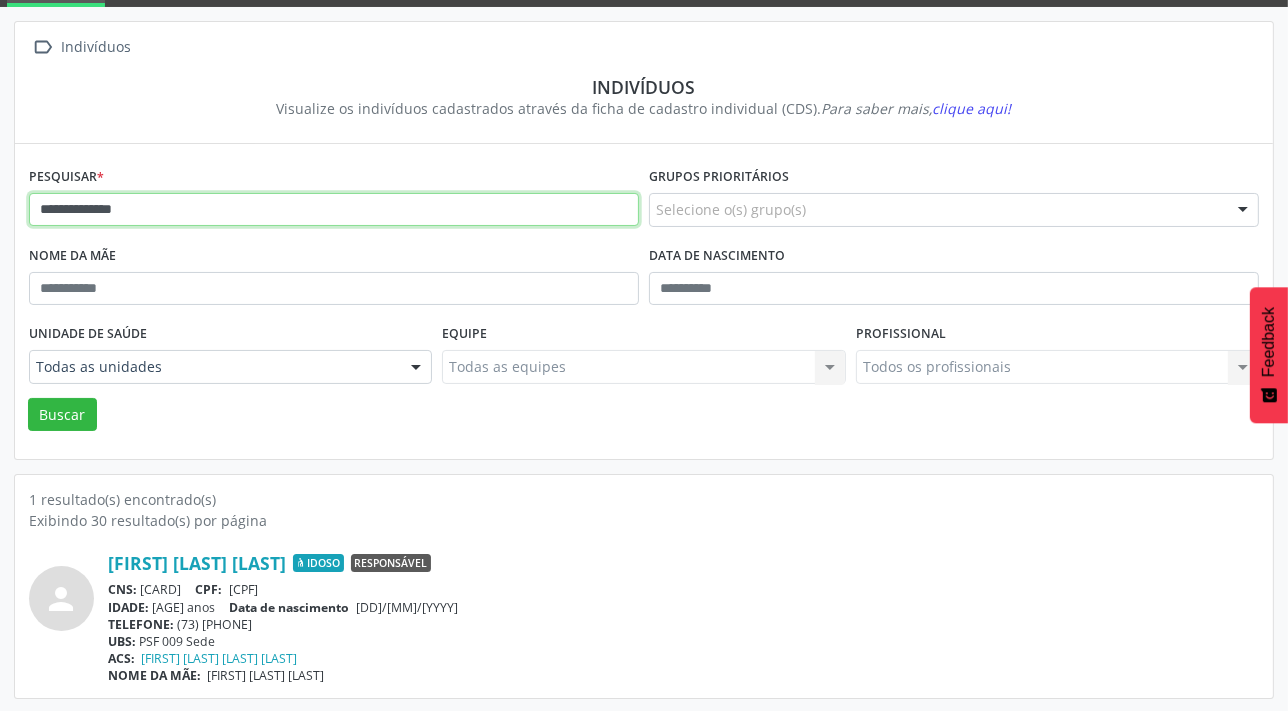 click on "Buscar" at bounding box center (62, 415) 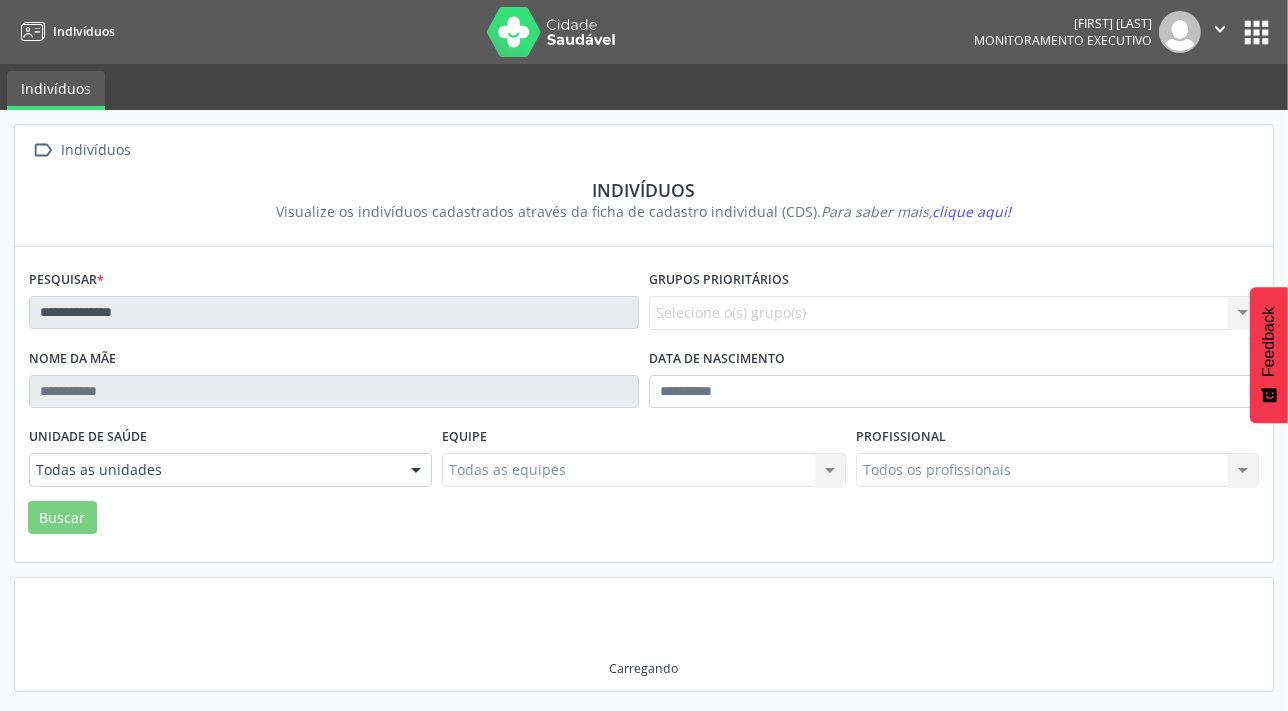 scroll, scrollTop: 0, scrollLeft: 0, axis: both 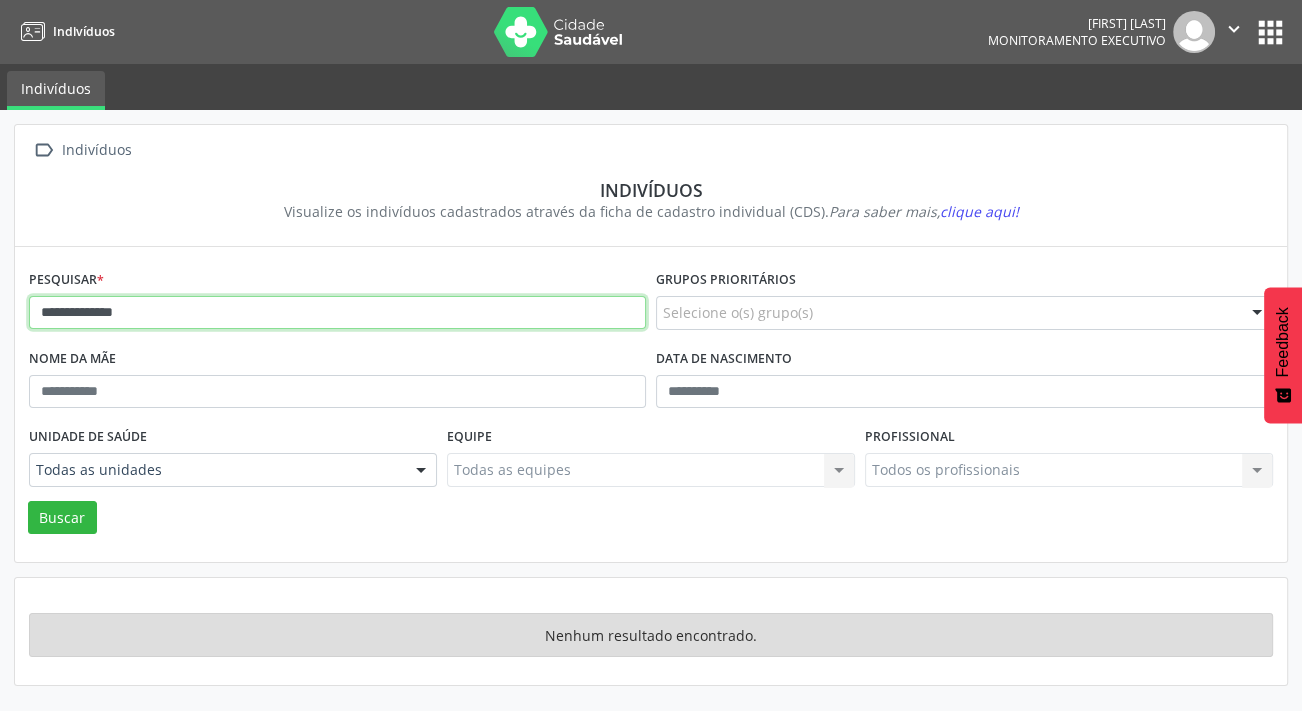 click on "**********" at bounding box center [337, 313] 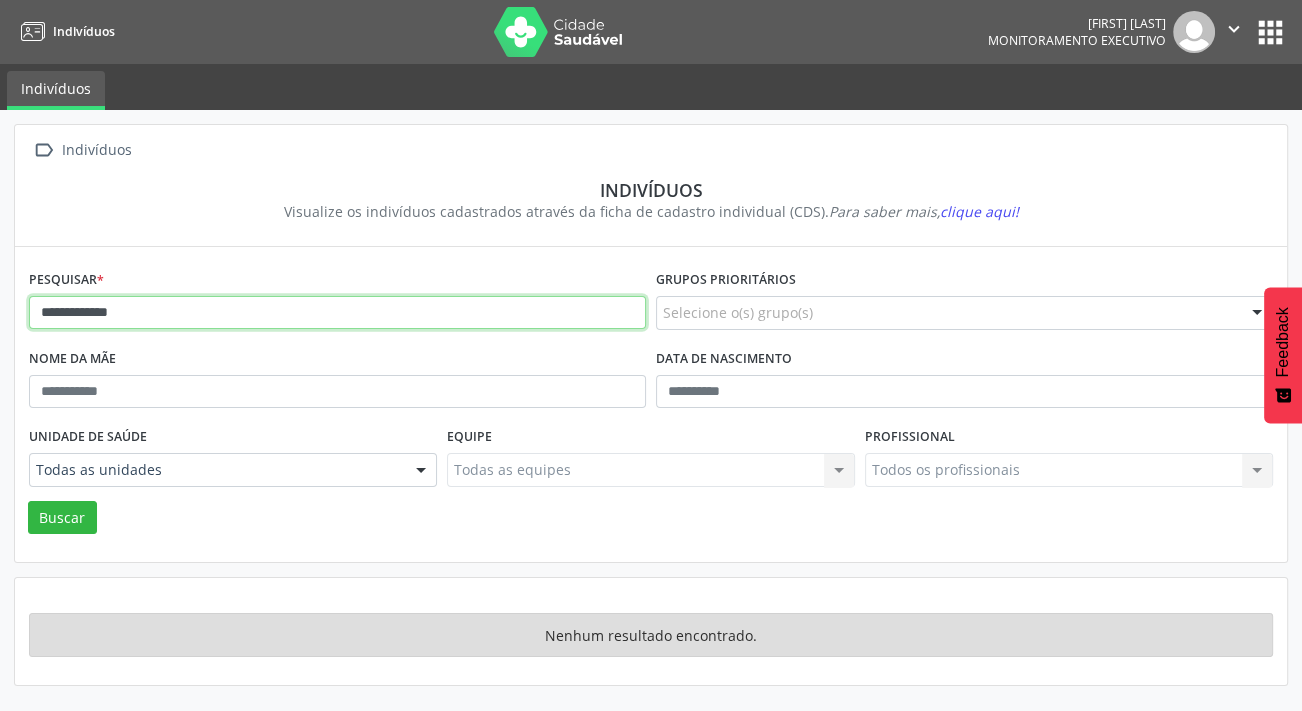 click on "Buscar" at bounding box center [62, 518] 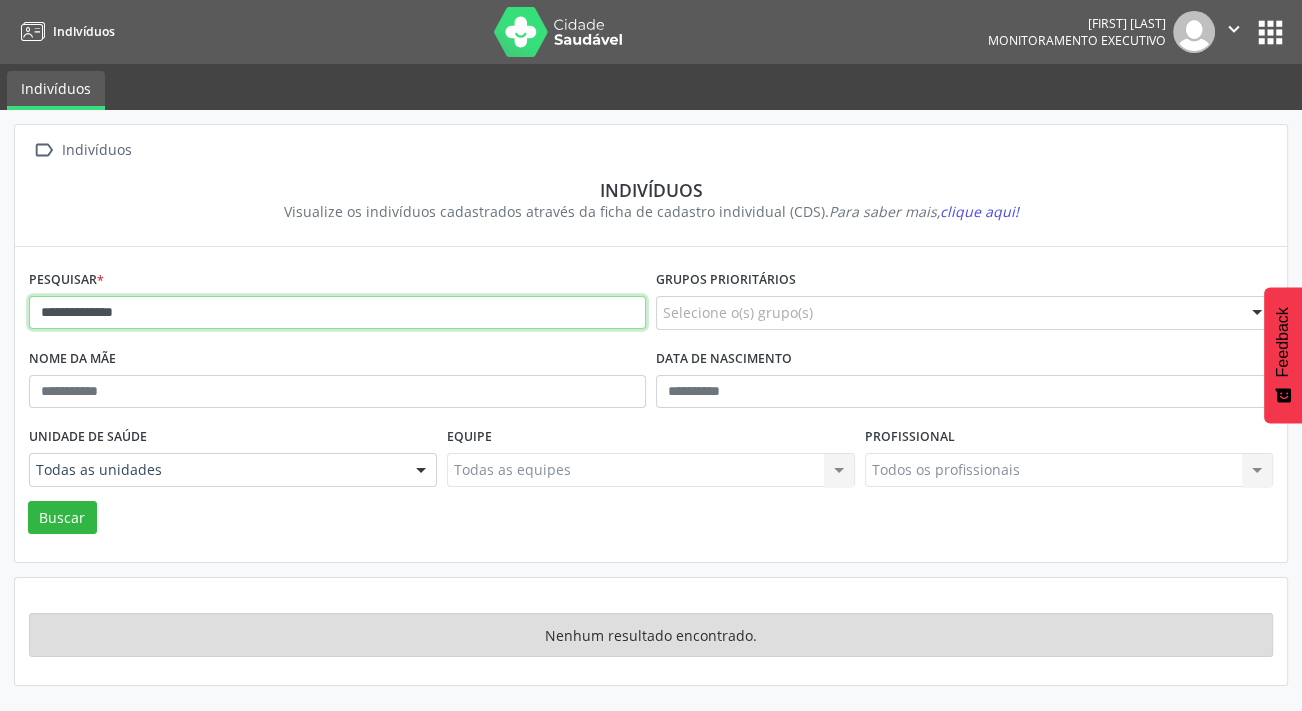 click on "Buscar" at bounding box center (62, 518) 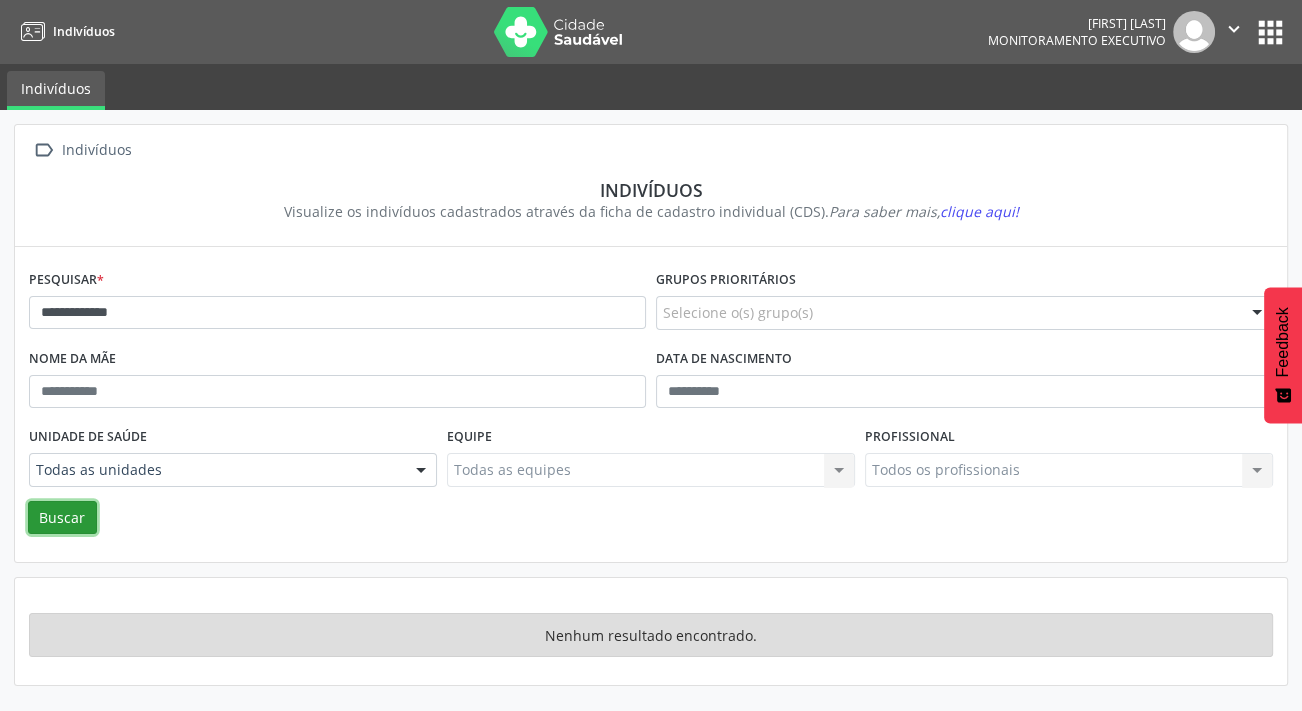 click on "Buscar" at bounding box center (62, 518) 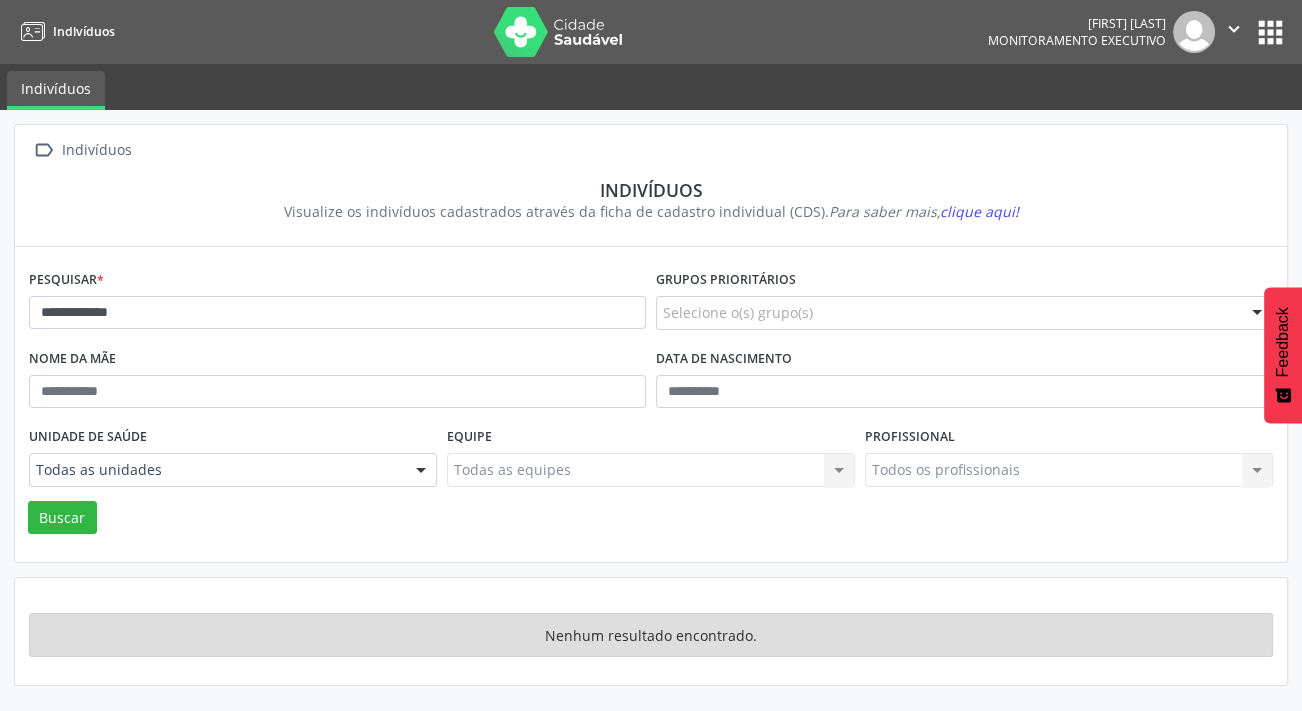 click on "**********" at bounding box center (337, 304) 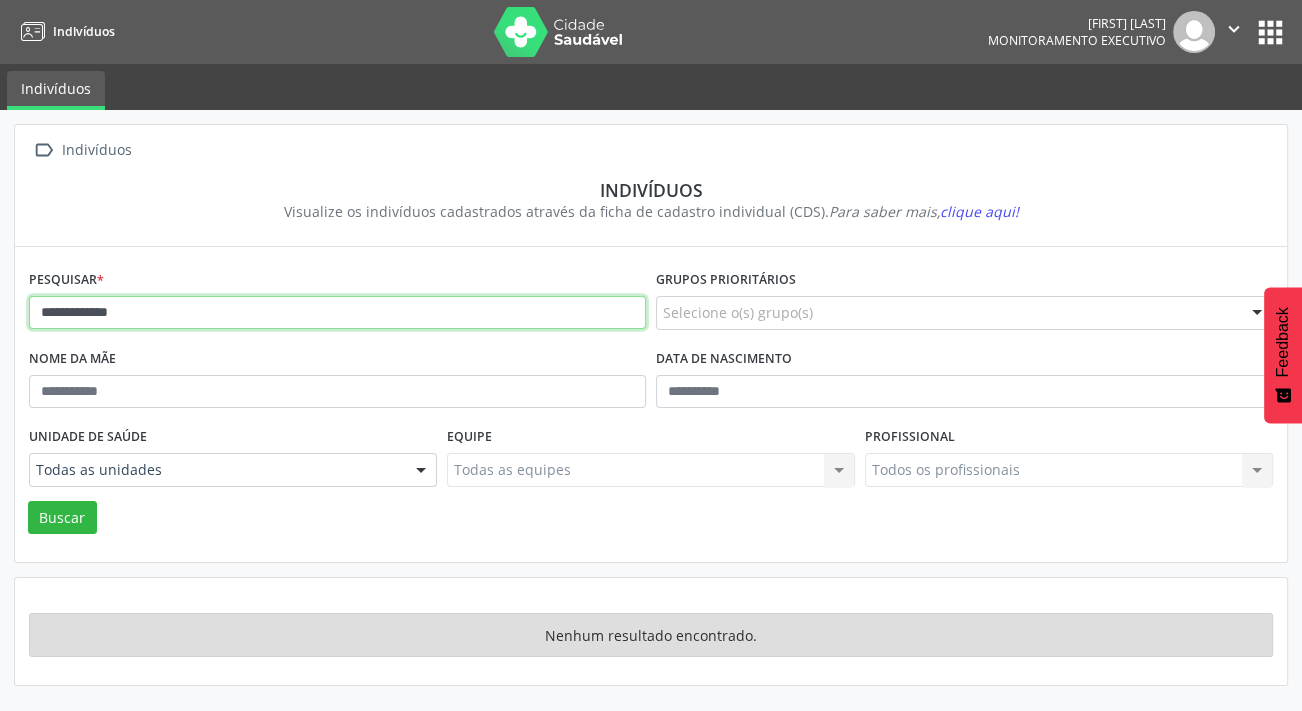 click on "**********" at bounding box center (337, 313) 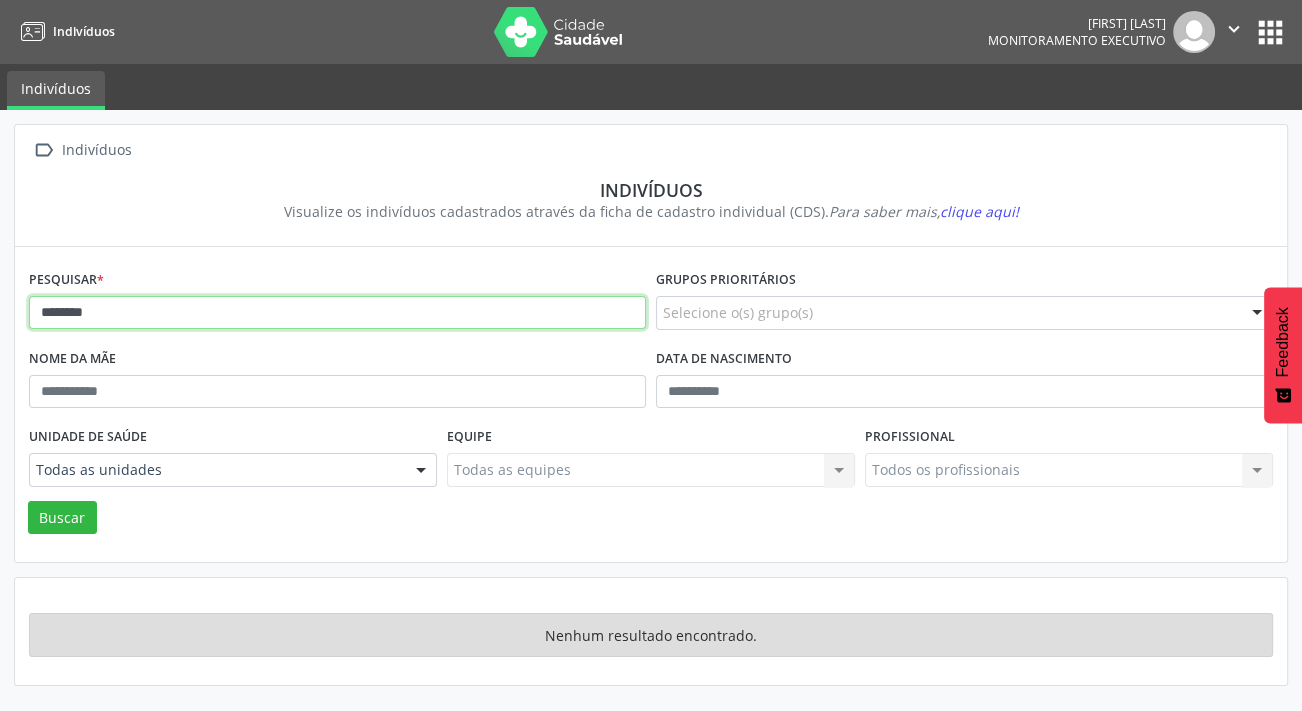click on "Buscar" at bounding box center [62, 518] 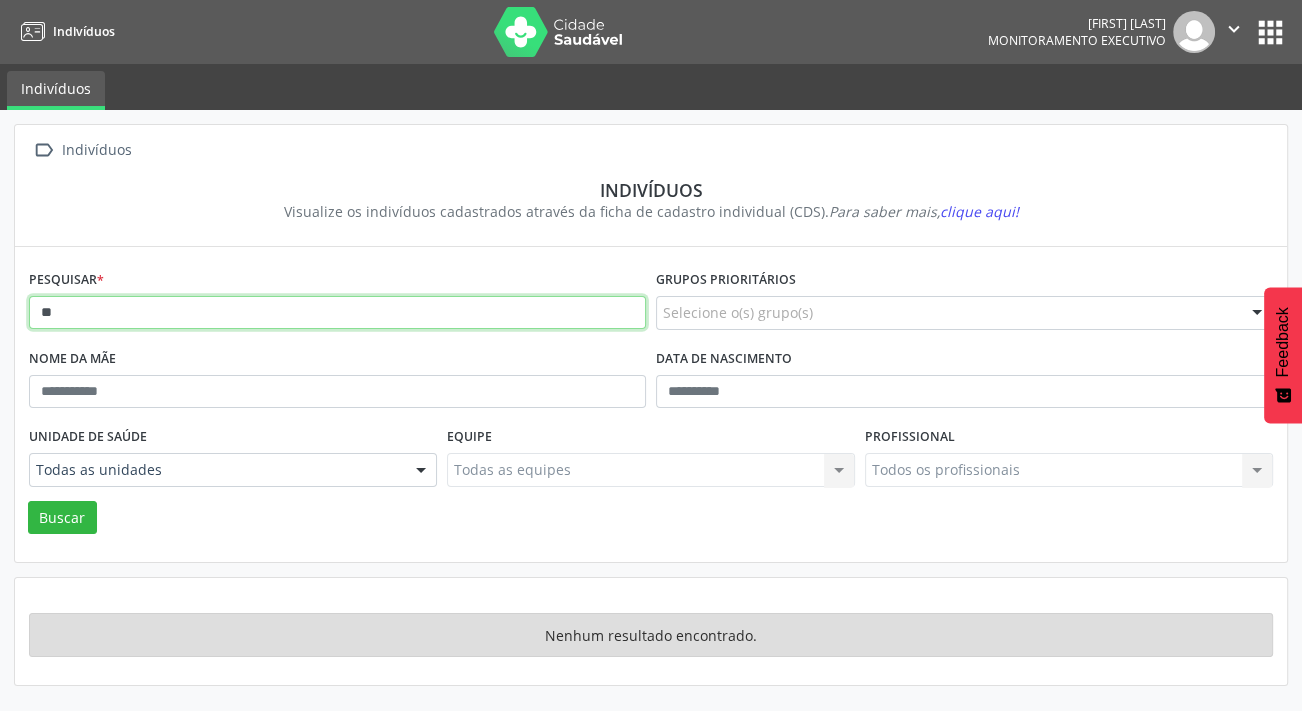 type on "*" 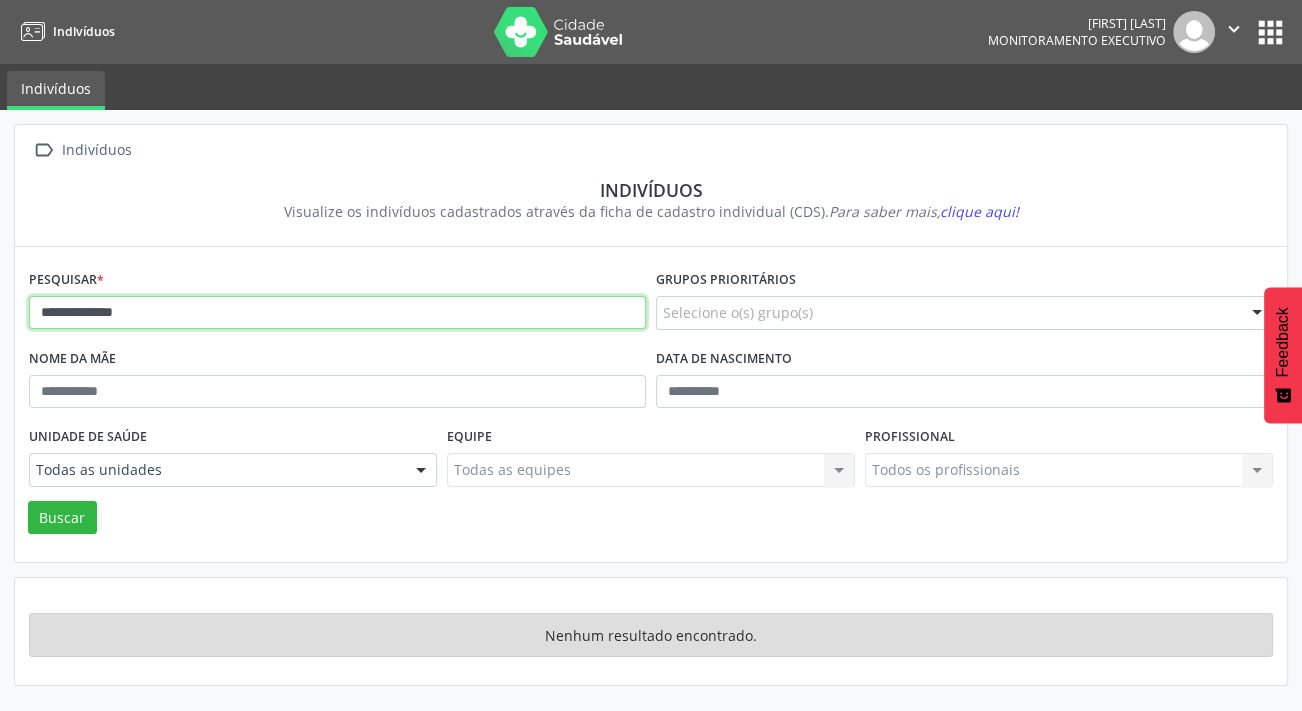 click on "Buscar" at bounding box center (62, 518) 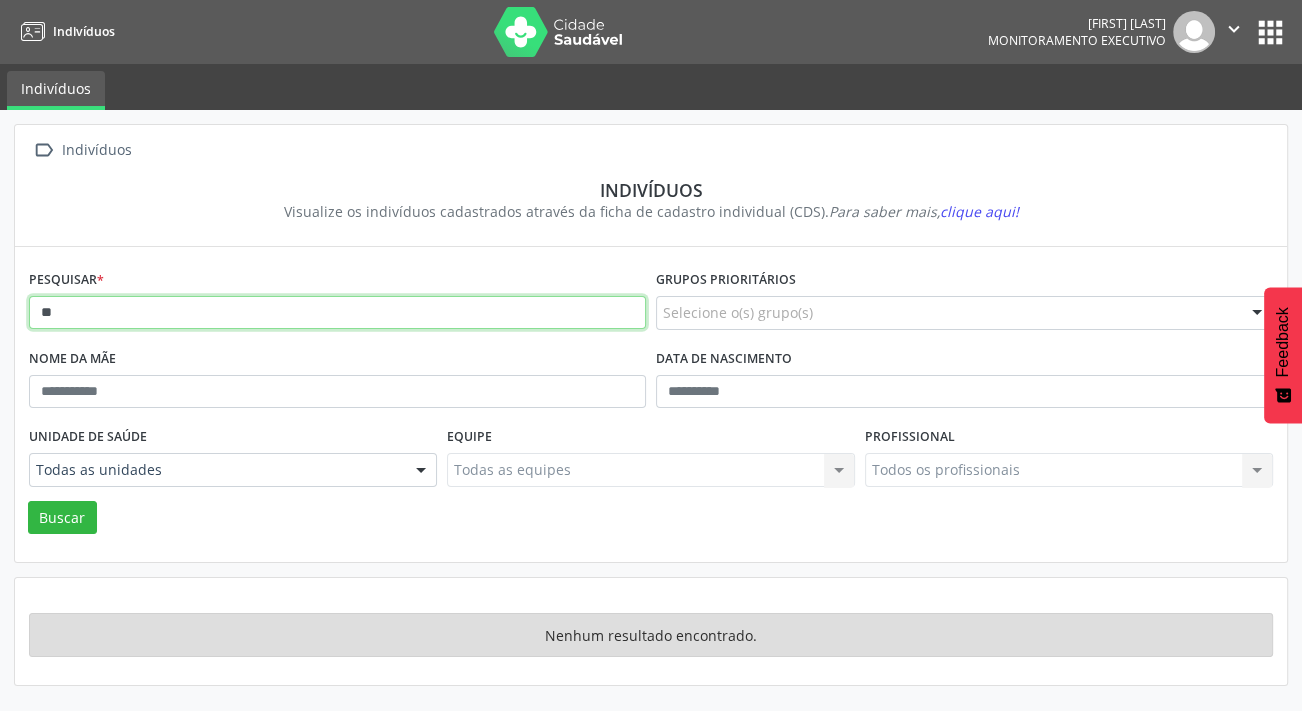 type on "*" 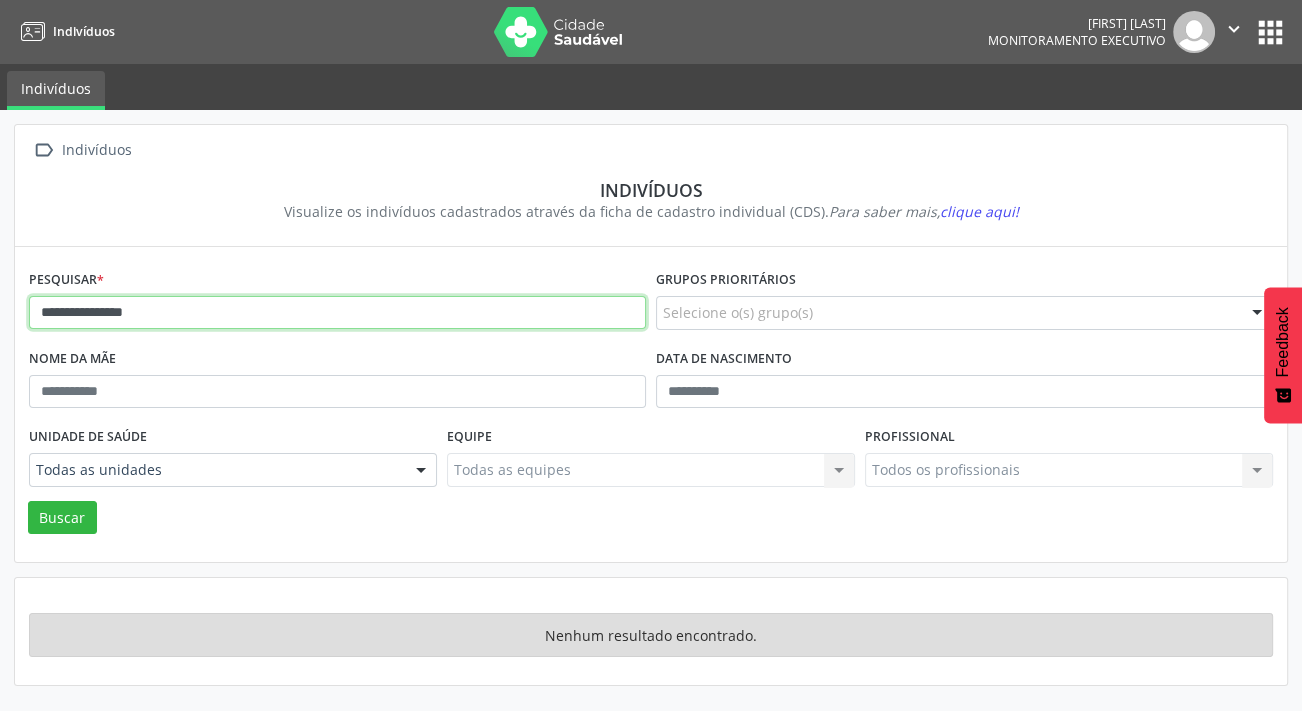 click on "Buscar" at bounding box center [62, 518] 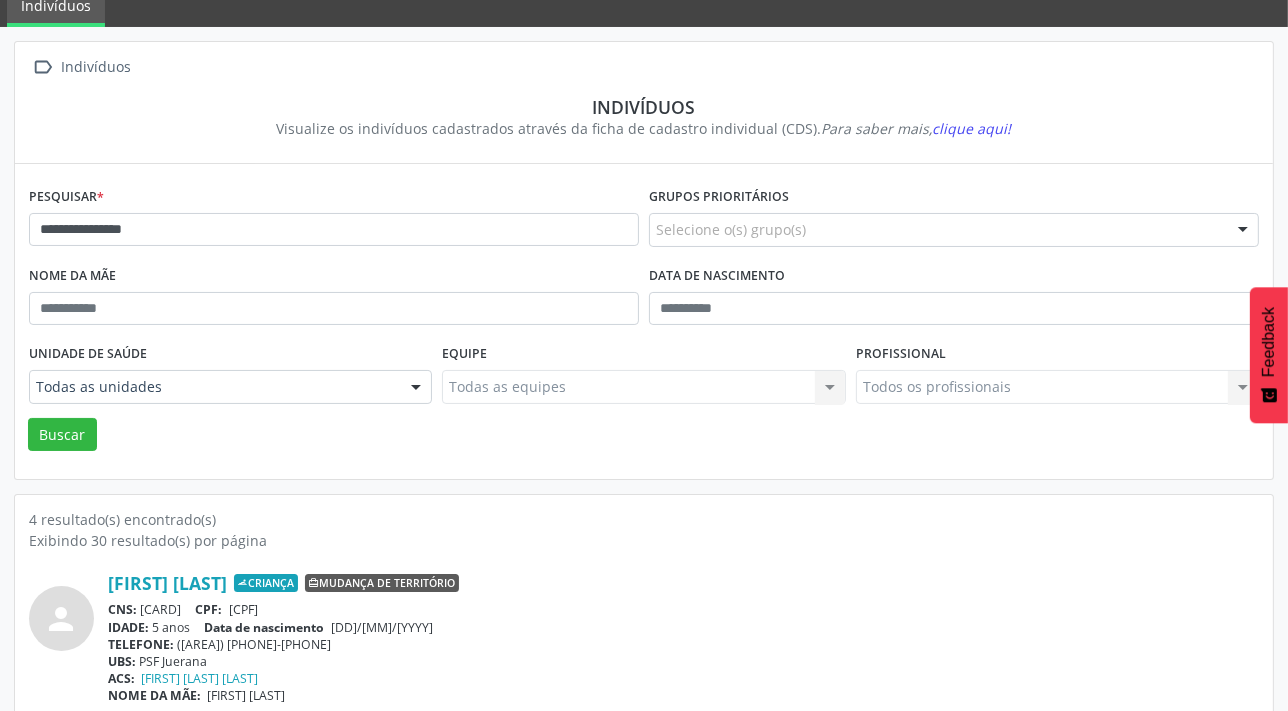 scroll, scrollTop: 0, scrollLeft: 0, axis: both 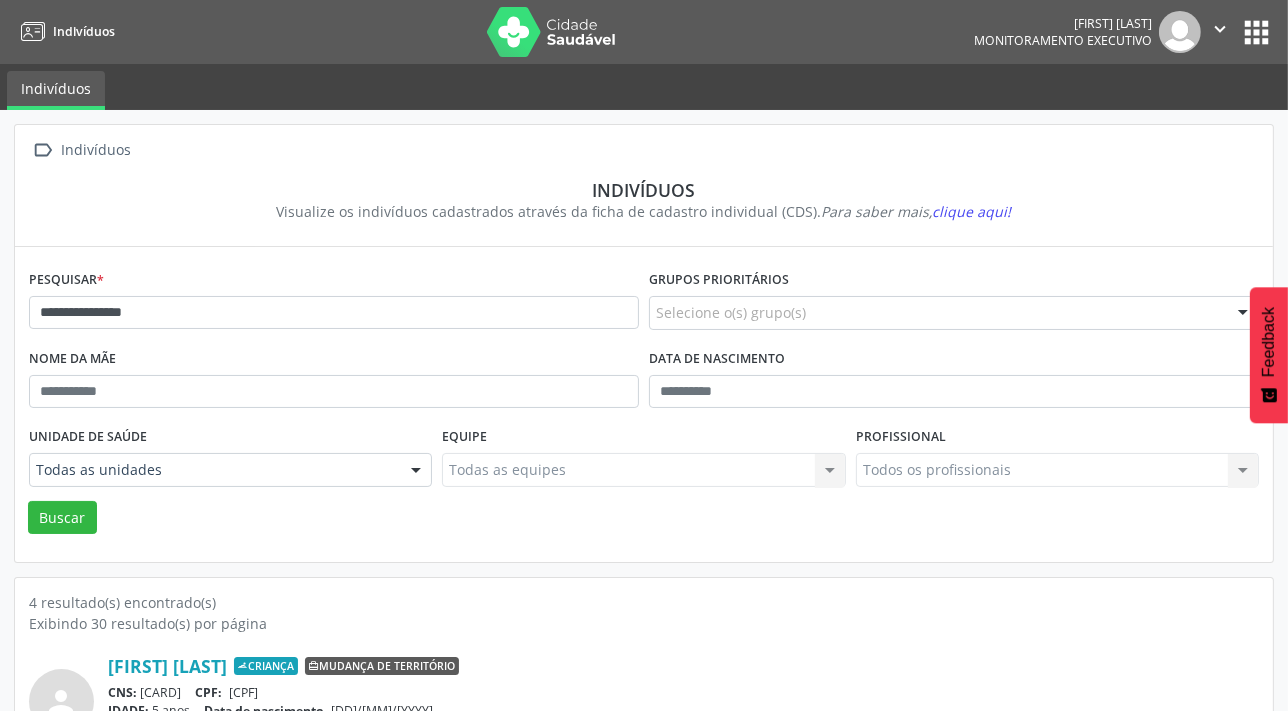 click on "**********" at bounding box center (334, 304) 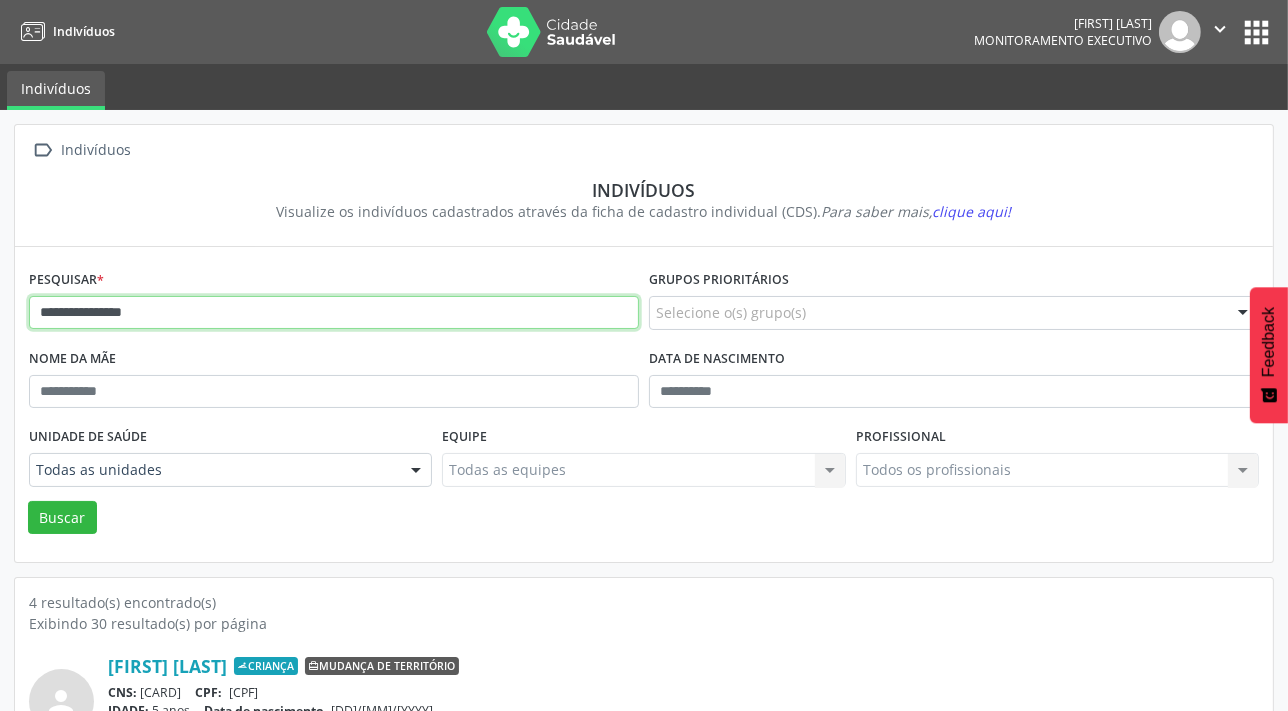 click on "**********" at bounding box center [334, 313] 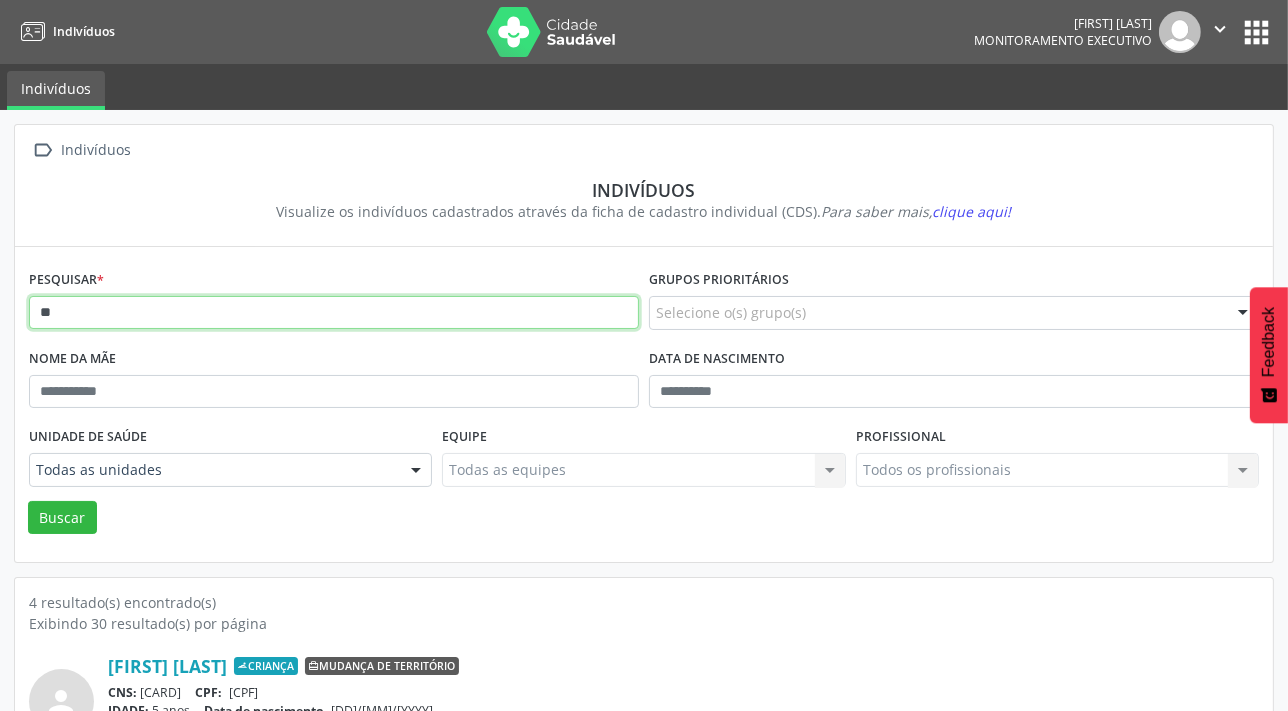 type on "*" 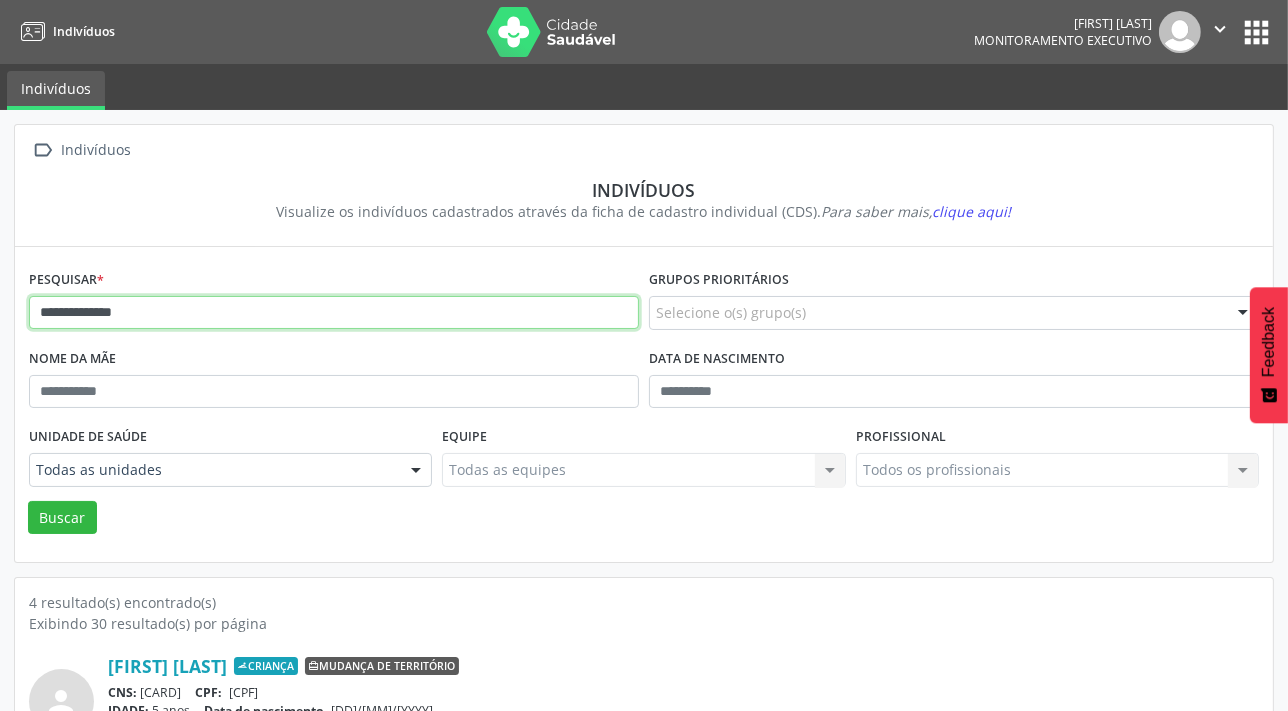 click on "Buscar" at bounding box center (62, 518) 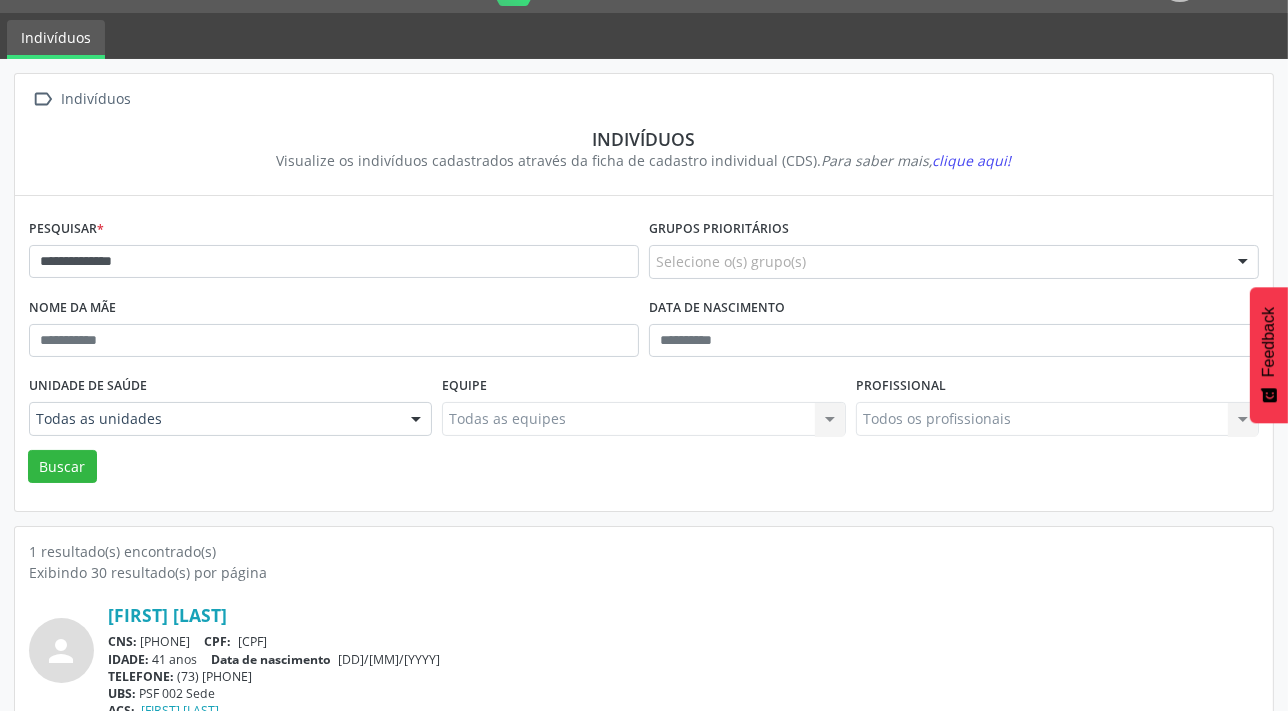 scroll, scrollTop: 103, scrollLeft: 0, axis: vertical 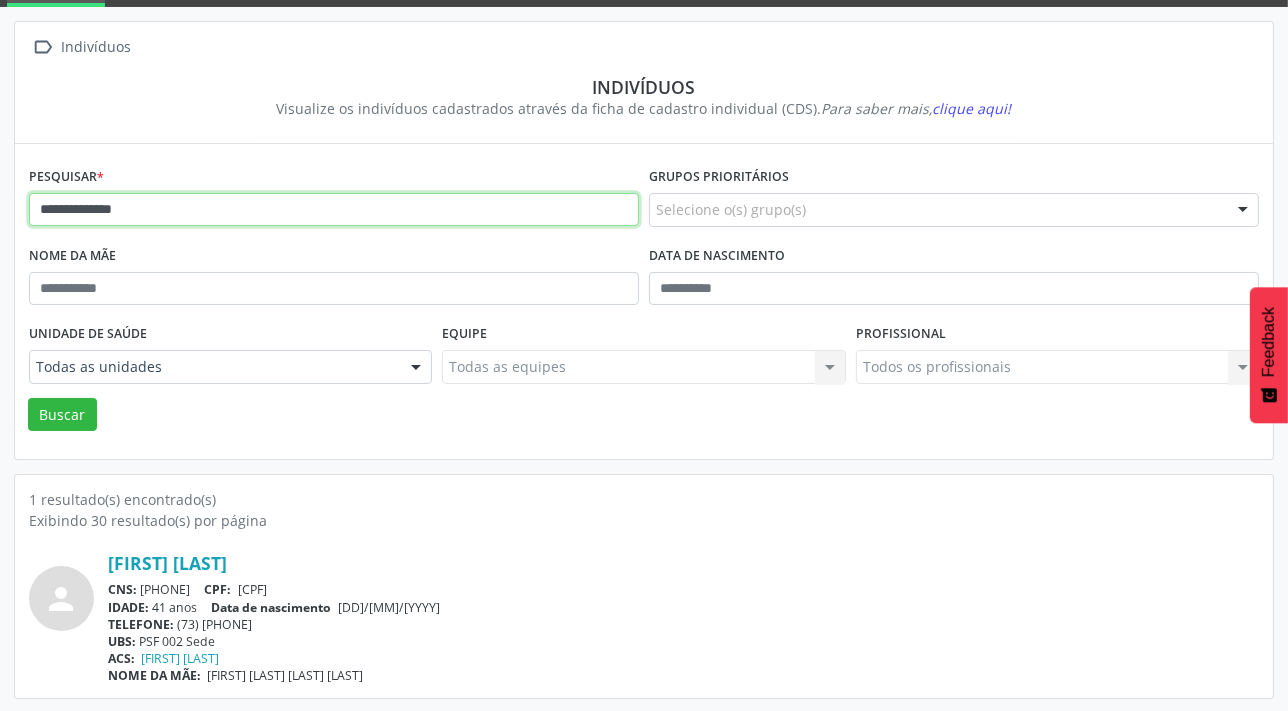 click on "**********" at bounding box center [334, 210] 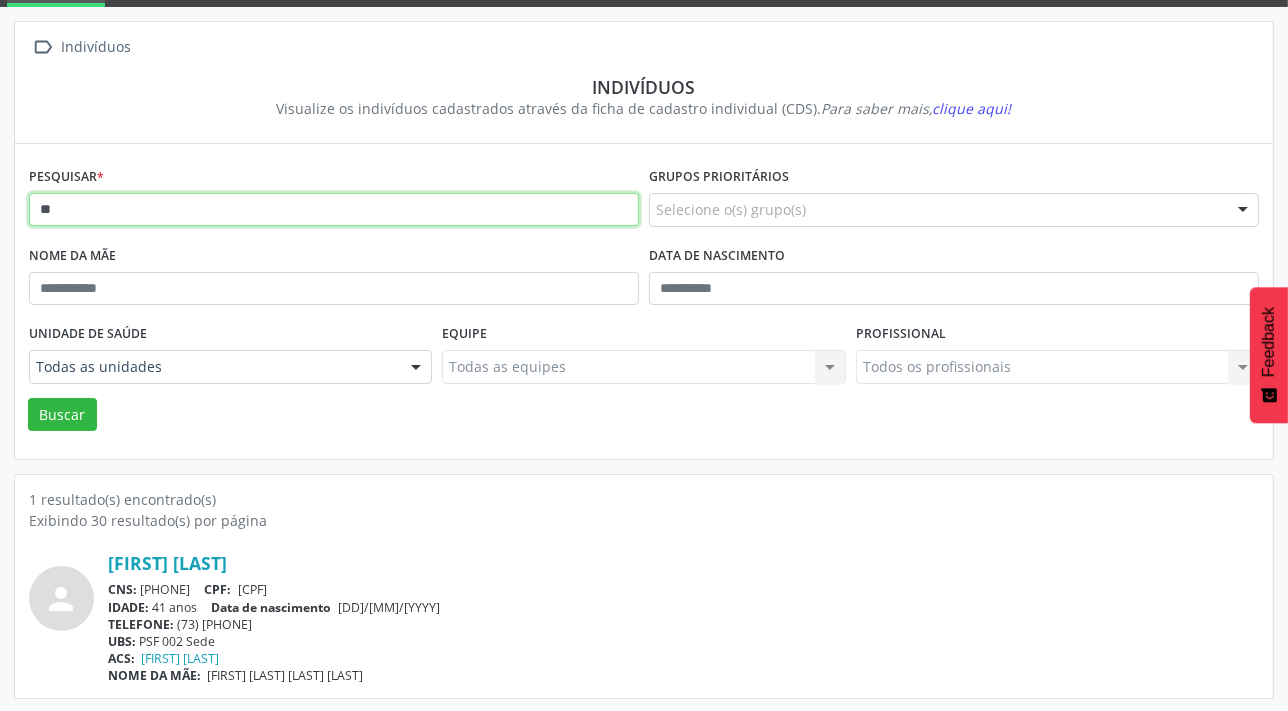 type on "*" 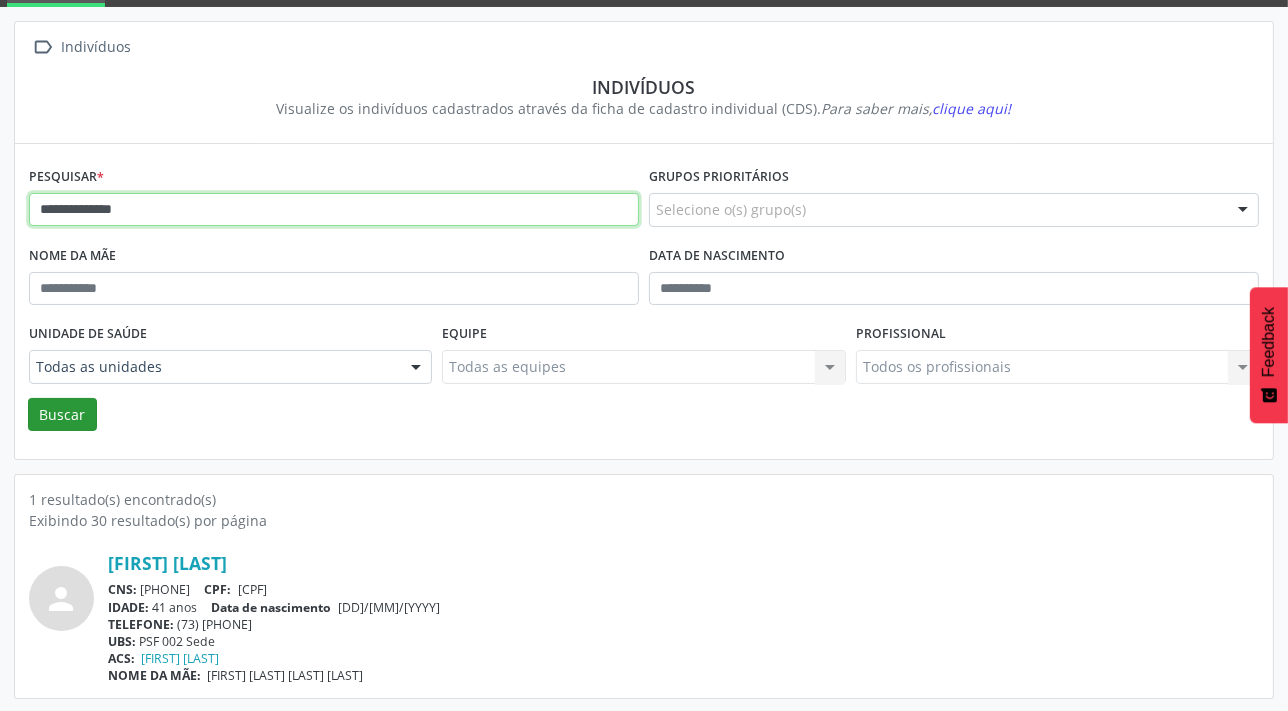 type on "**********" 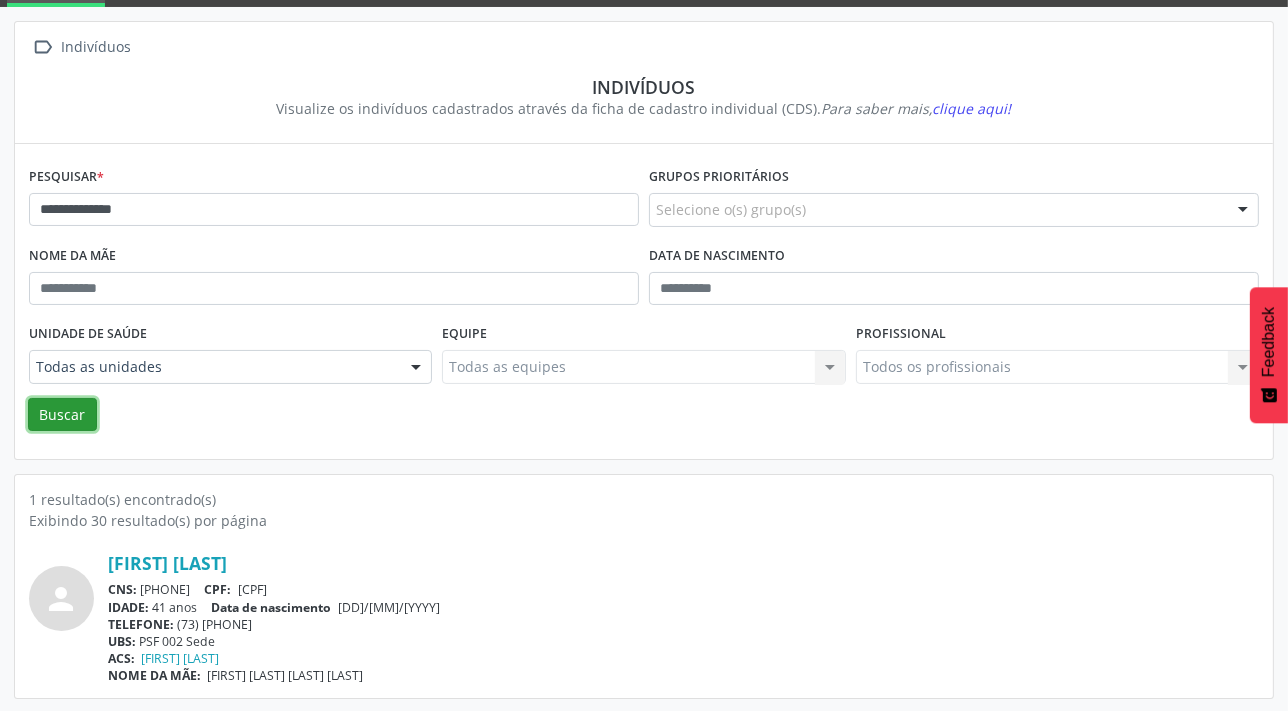 click on "Buscar" at bounding box center (62, 415) 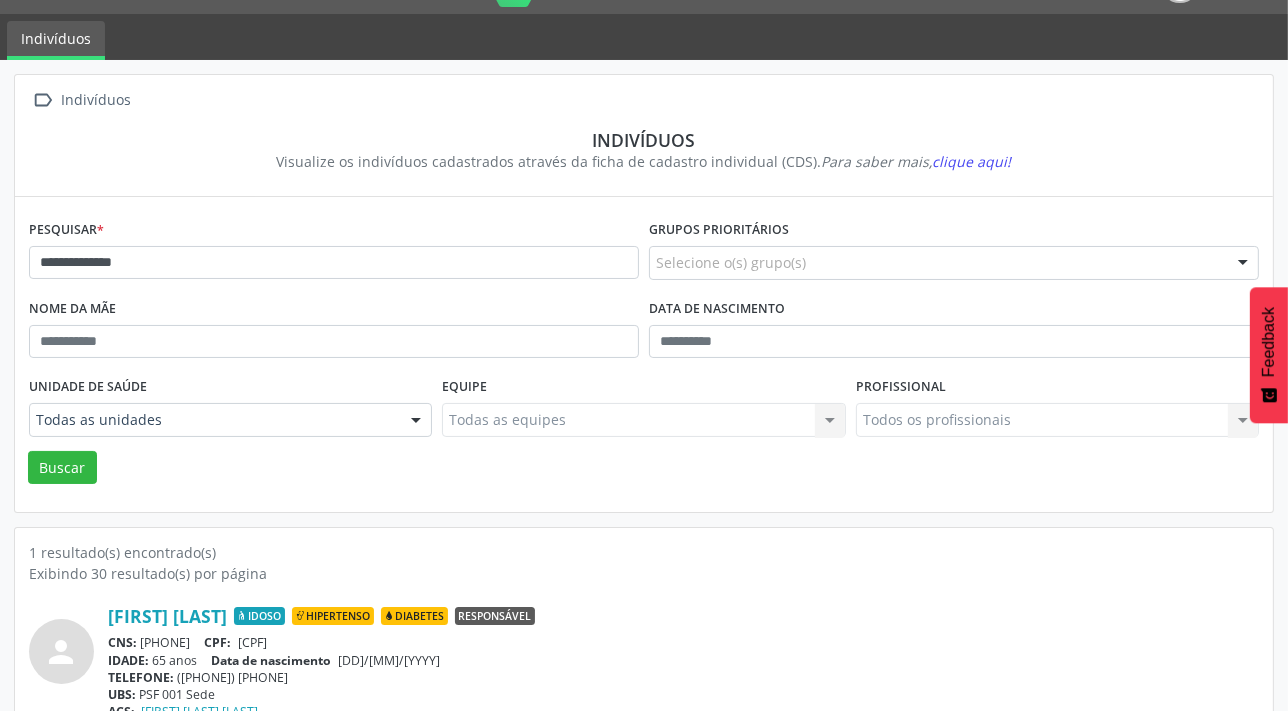 scroll, scrollTop: 0, scrollLeft: 0, axis: both 